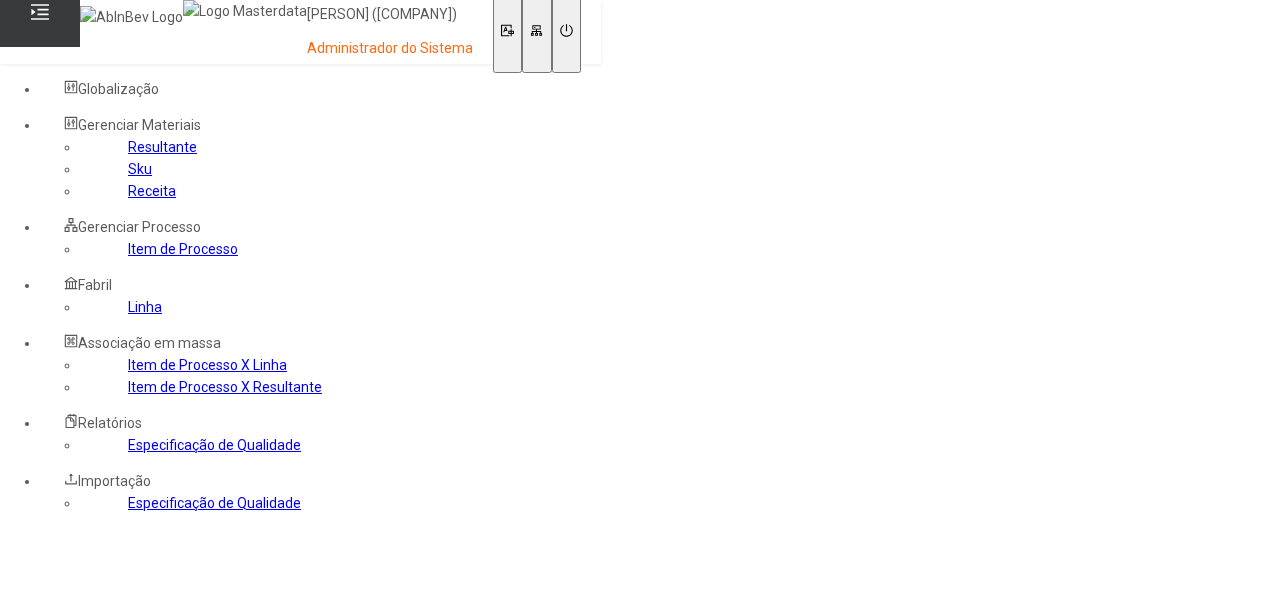 scroll, scrollTop: 0, scrollLeft: 0, axis: both 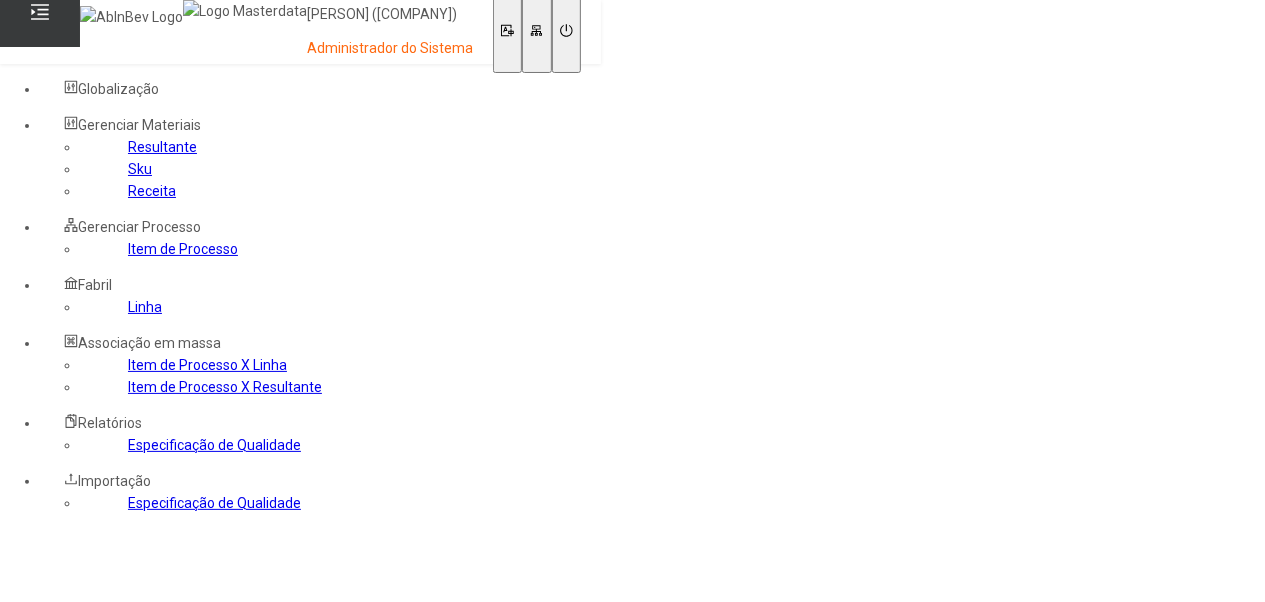 click on "Item de Processo" at bounding box center [183, 249] 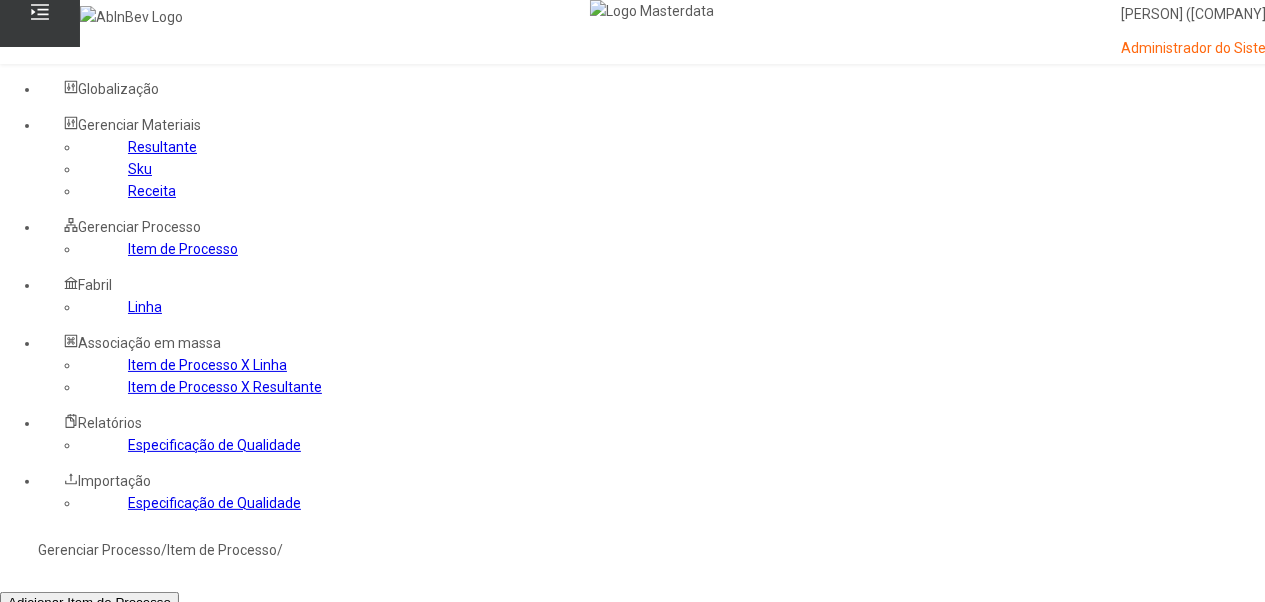 click at bounding box center [71, 829] 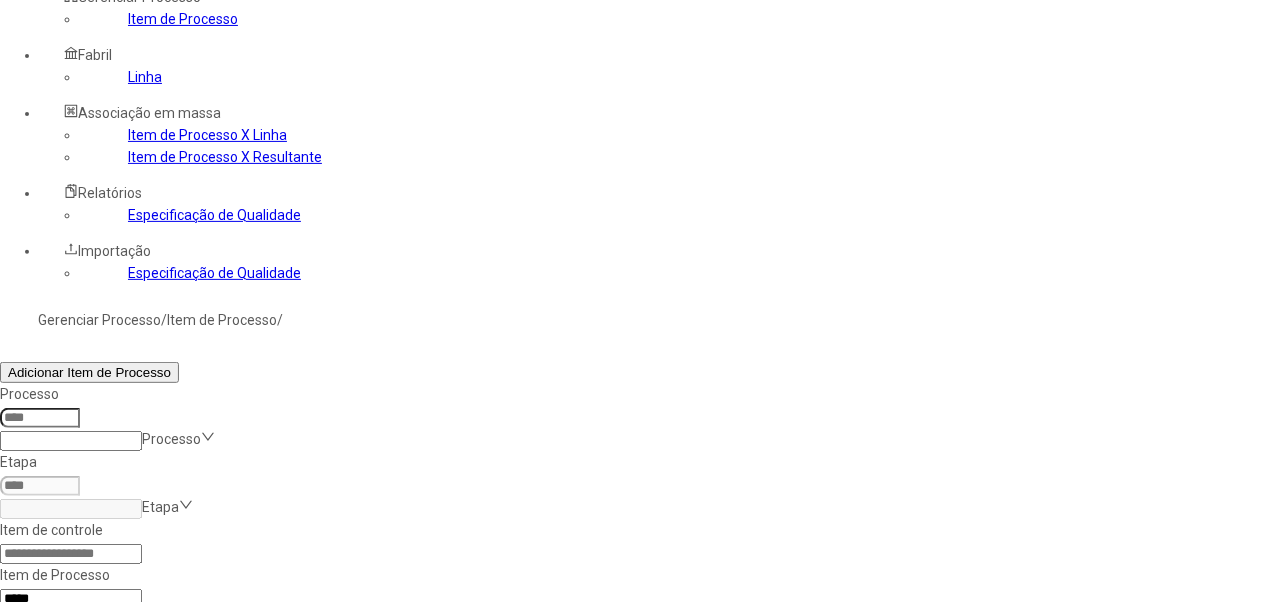 scroll, scrollTop: 0, scrollLeft: 0, axis: both 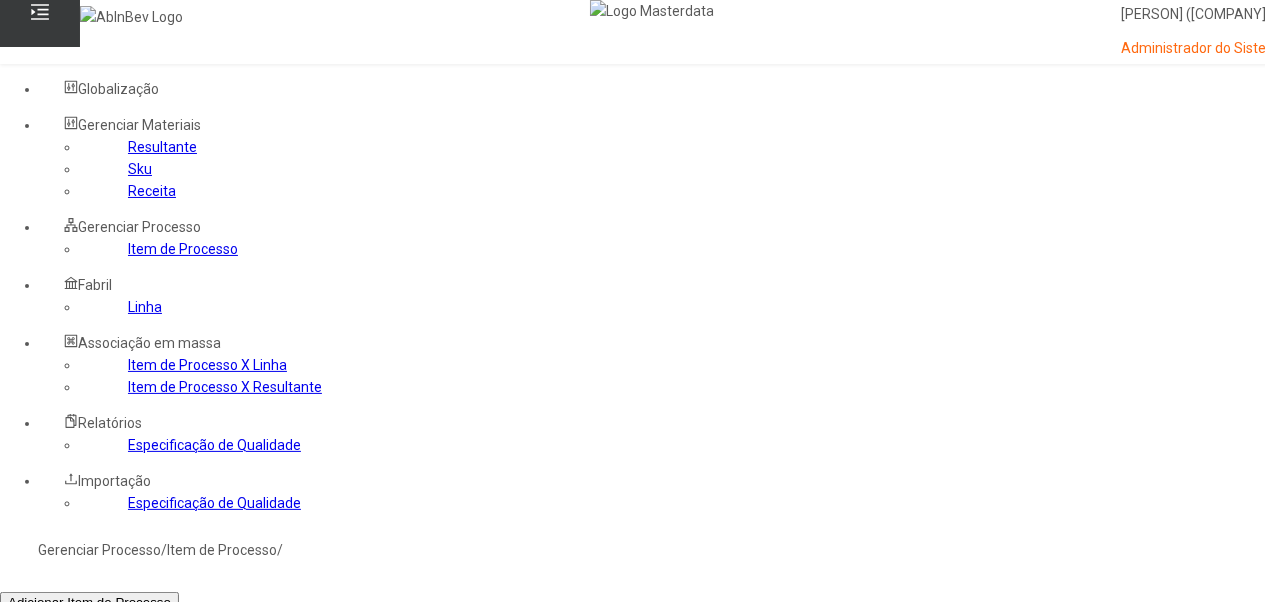 drag, startPoint x: 648, startPoint y: 282, endPoint x: 704, endPoint y: 290, distance: 56.568542 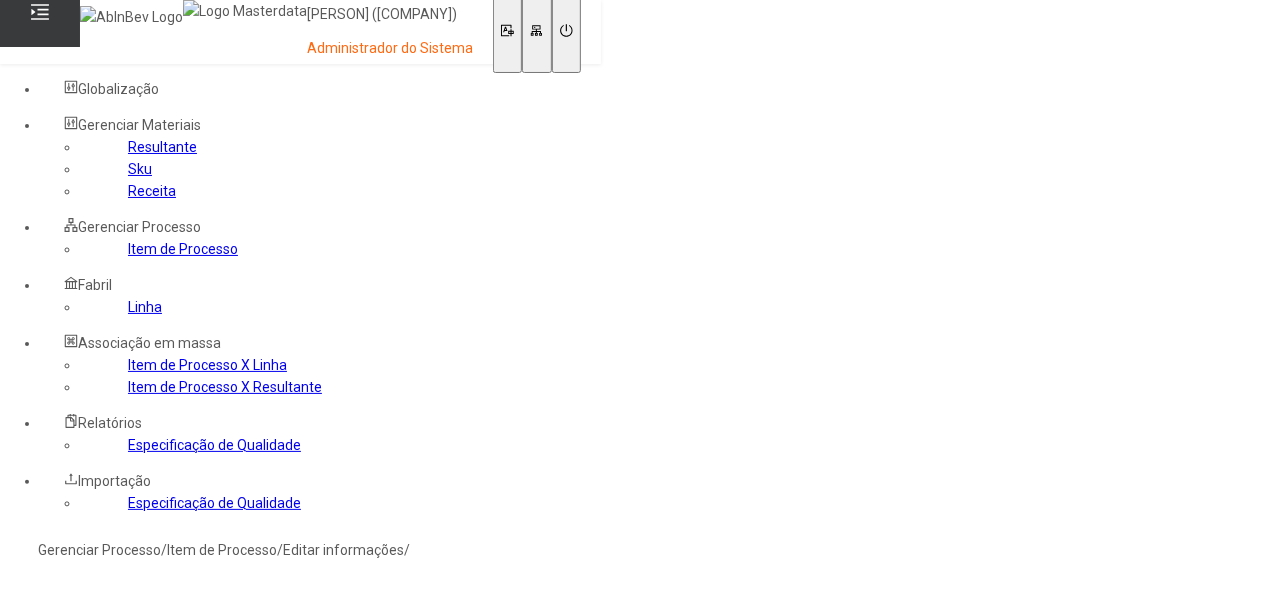 click on "Linha" at bounding box center (297, 790) 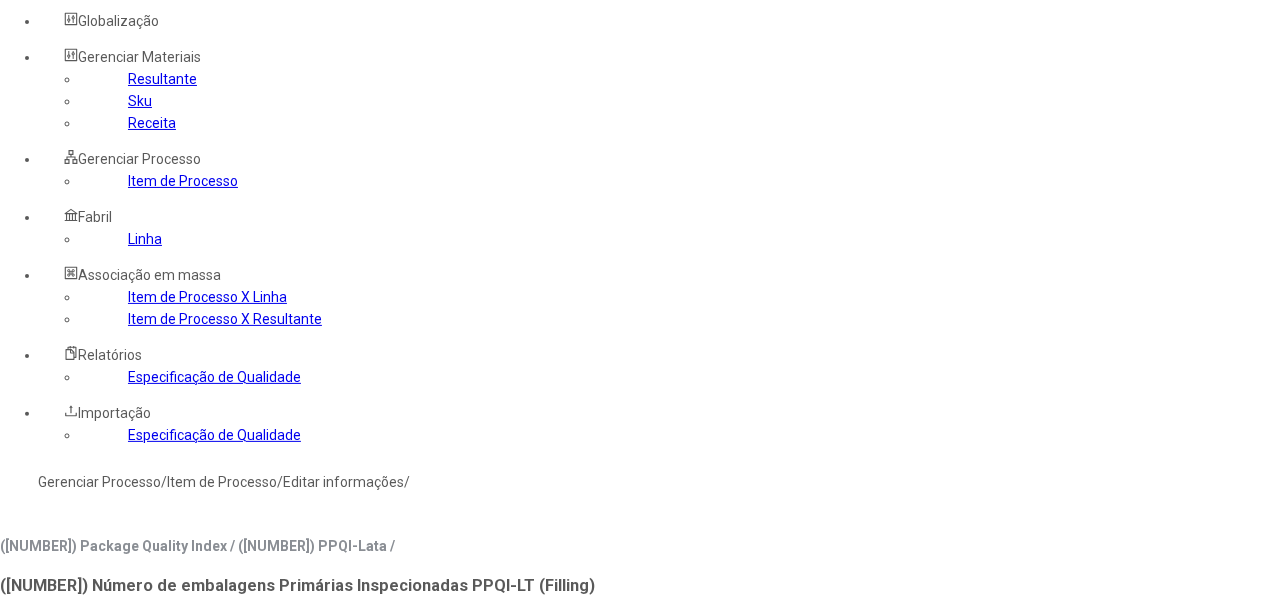 scroll, scrollTop: 100, scrollLeft: 0, axis: vertical 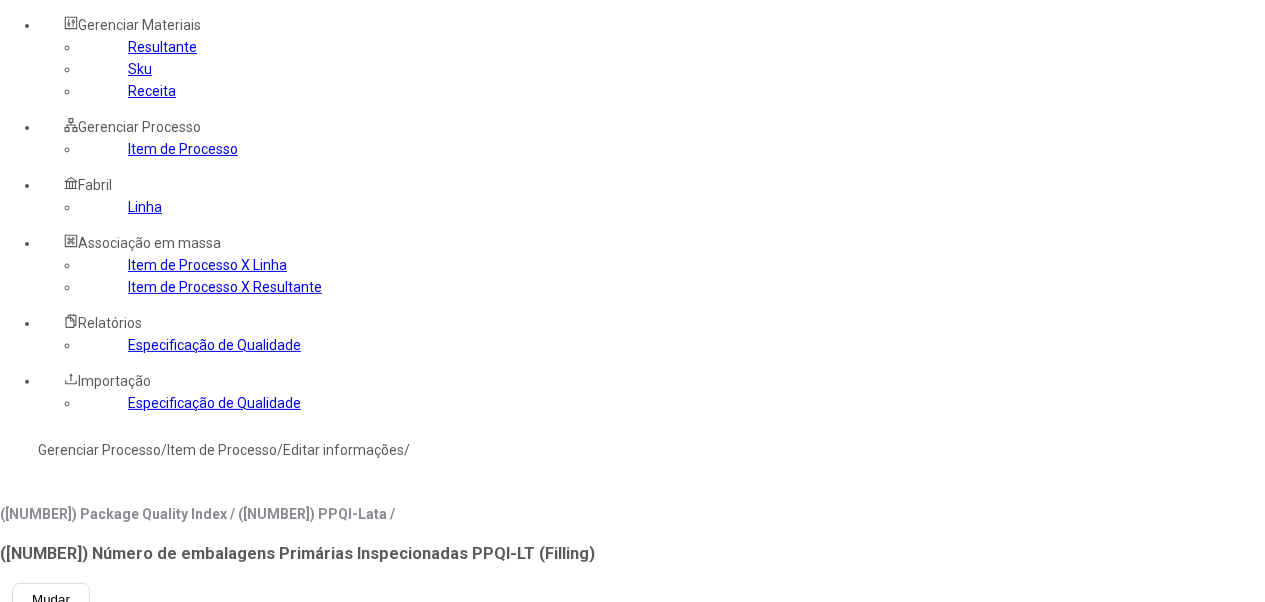 click at bounding box center [85, 991] 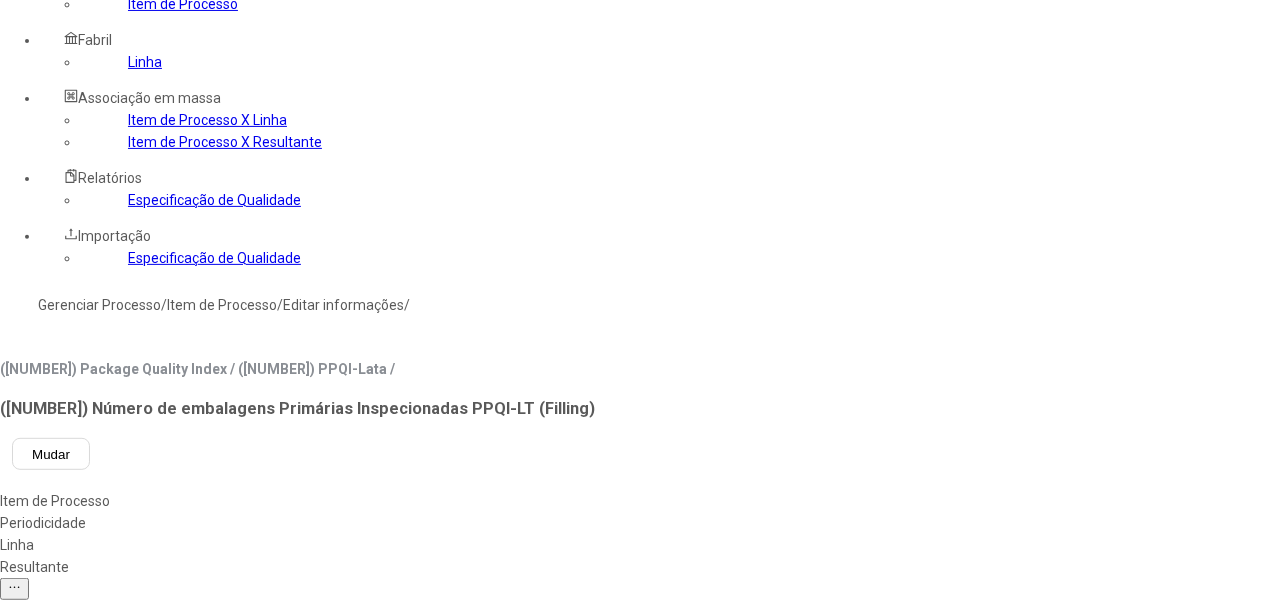 scroll, scrollTop: 500, scrollLeft: 0, axis: vertical 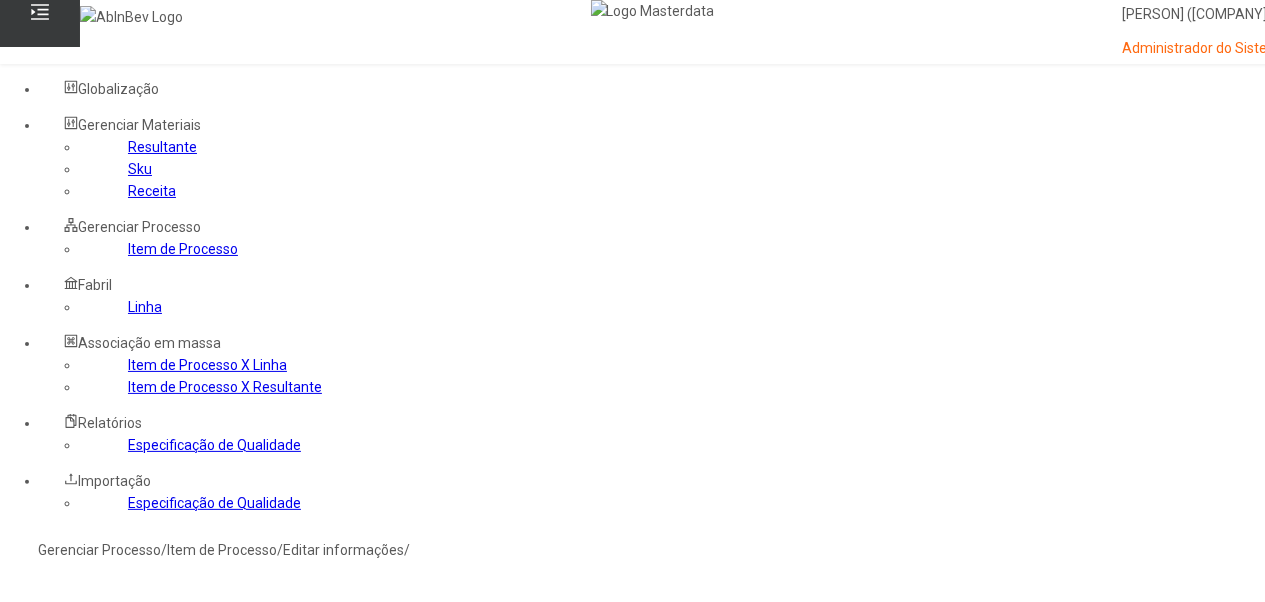 click at bounding box center [17, 1116] 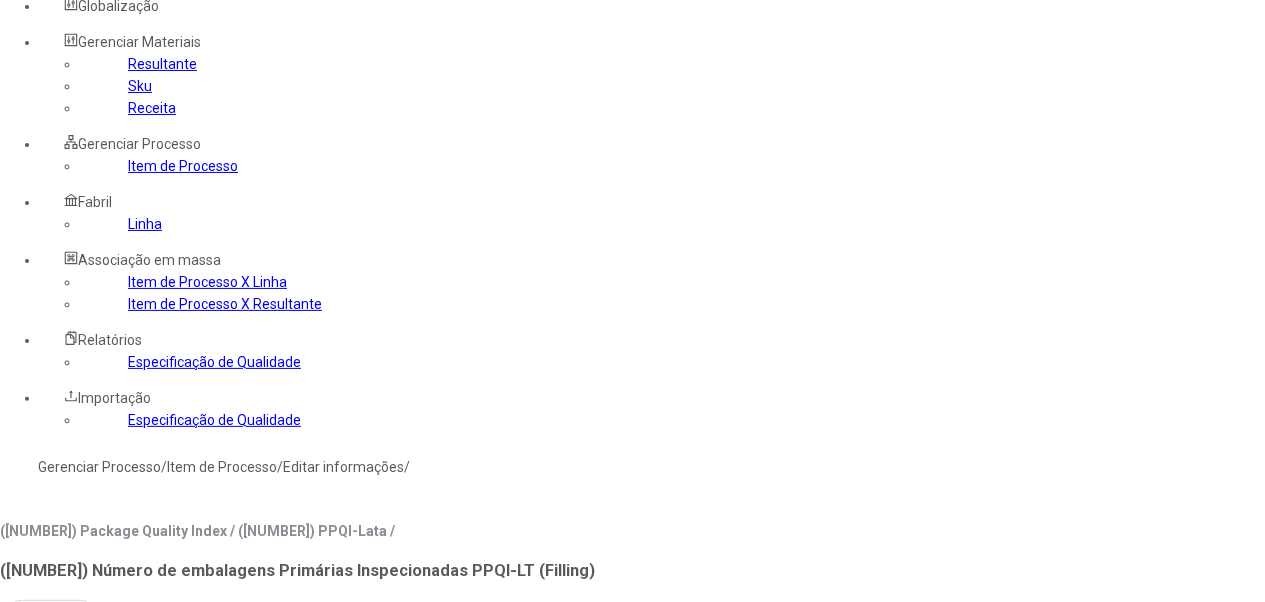 scroll, scrollTop: 200, scrollLeft: 0, axis: vertical 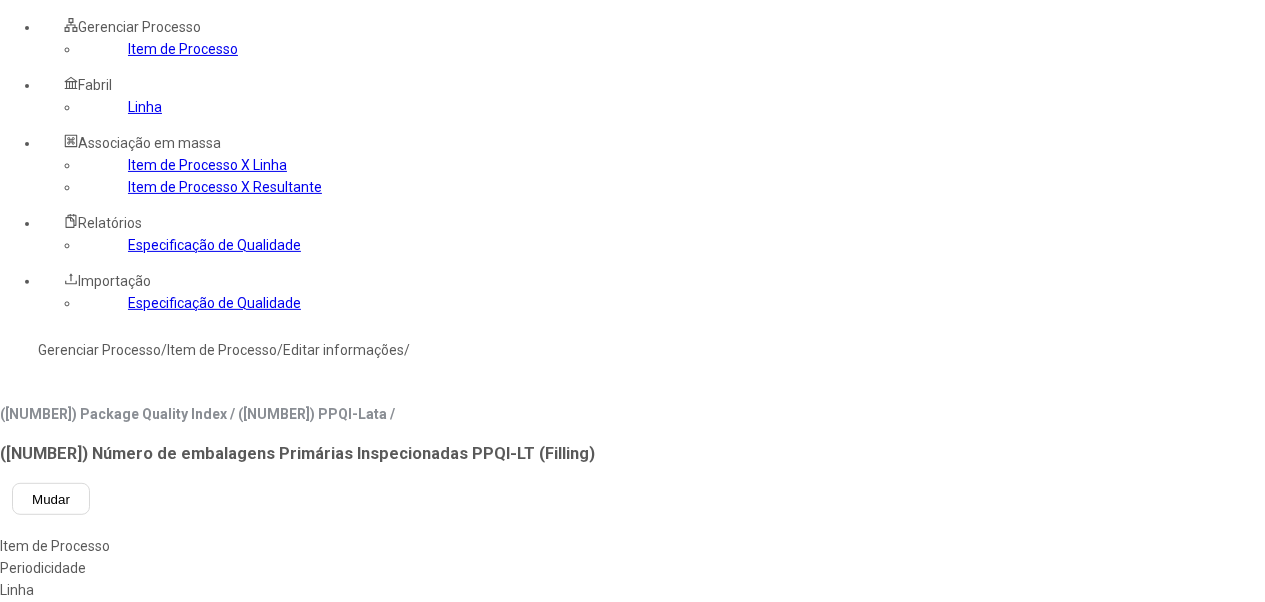 click at bounding box center [43, 1291] 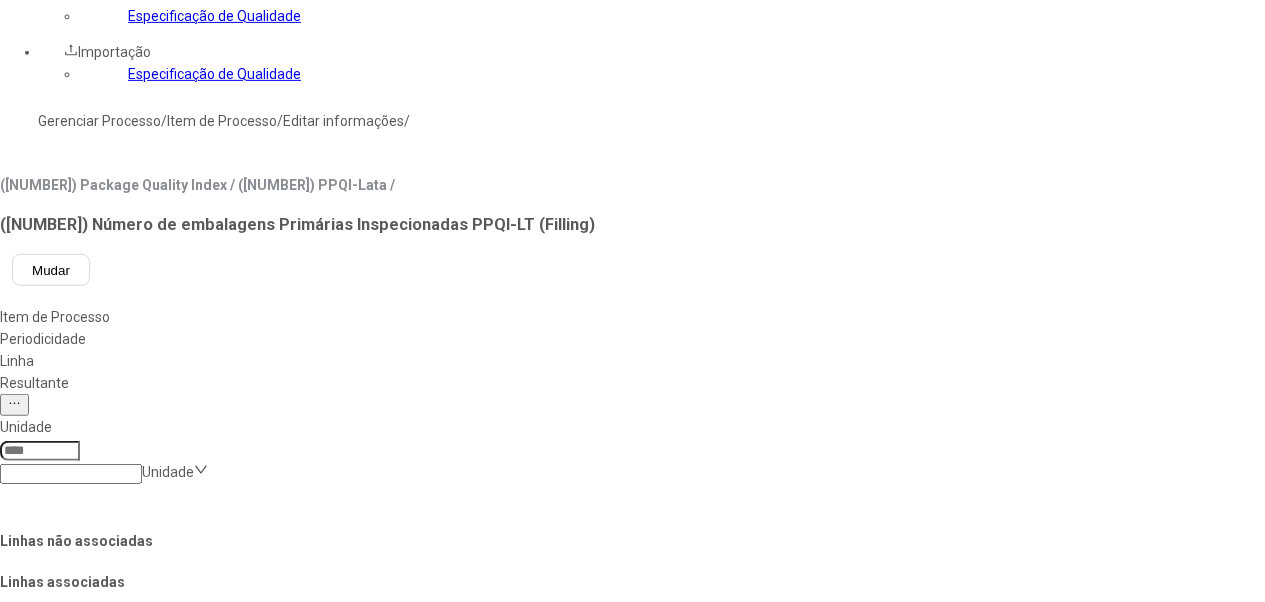 scroll, scrollTop: 700, scrollLeft: 0, axis: vertical 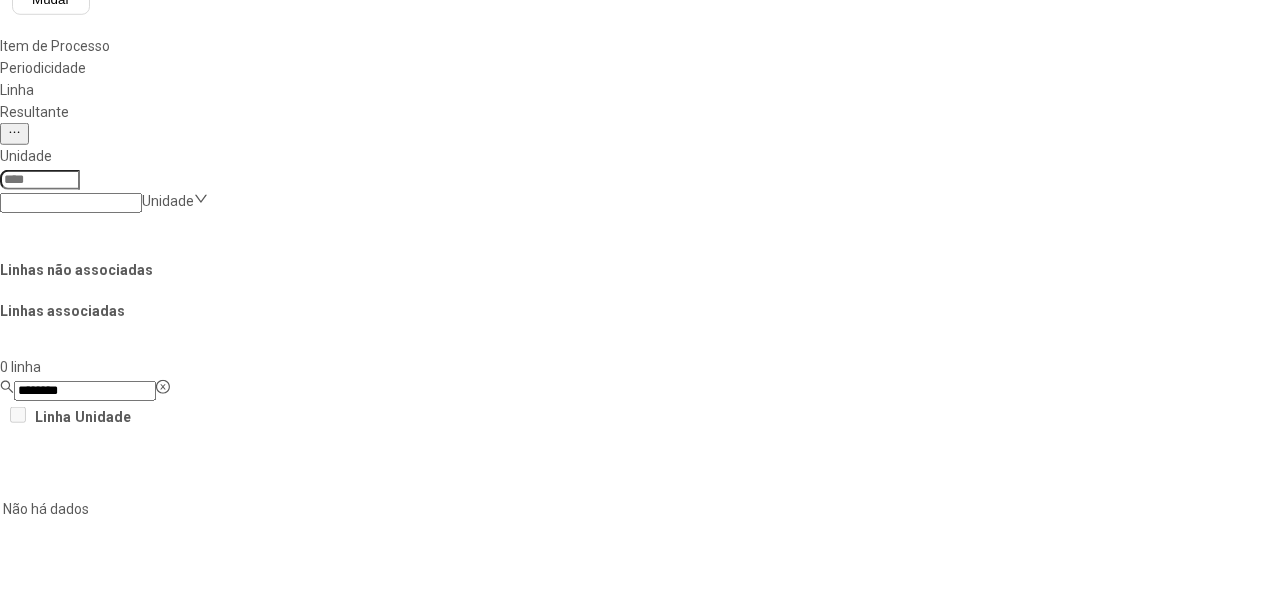 click on "Unidade  Unidade  Linhas não associadas Linhas associadas  0 linha  ******** Linha Unidade  Não há dados   33 Linhas  Linha Unidade L511 - Envase de Latas 1(Cerv/Refrig) F. [CITY] L511 - Envase de Latas 1(Cerv/Refrig) F. [CITY] L511 - Envase de Latas 1(Cerv/Refrig) F. [CITY] L511 - Envase de Latas 1(Cerv/Refrig) F. [CITY] L511 - Envase de Latas 1(Cerv/Refrig) F. [CITY] L511 - Envase de Latas 1(Cerv/Refrig) F. [CITY] L511 - Envase de Latas 1(Cerv/Refrig) C. [CITY] L511 - Envase de Latas 1(Cerv/Refrig) C. [CITY] L511 - Envase de Latas 1(Cerv) F. [CITY] L511 - Envase de Latas 1(Cerv) F. [CITY] L511 - Envase de Latas 1(Cerv) F. [CITY] L511 - Envase de Latas 1(Cerv) F. [CITY] L511 - Envase de Latas 1(Cerv) F. [CITY] L511 - Envase de Latas 1(Cerv) Copacker Cerpa  L511 - Envase de Latas 1 (Línea 5) C. [CITY] L511 - Envase de Latas 1 (cerveza) C. [CITY] (ABC) L511 - Envase de Latas 1 (cerveza) C. [CITY] C. [CITY] F. [CITY] C. [CITY]" at bounding box center [708, 623] 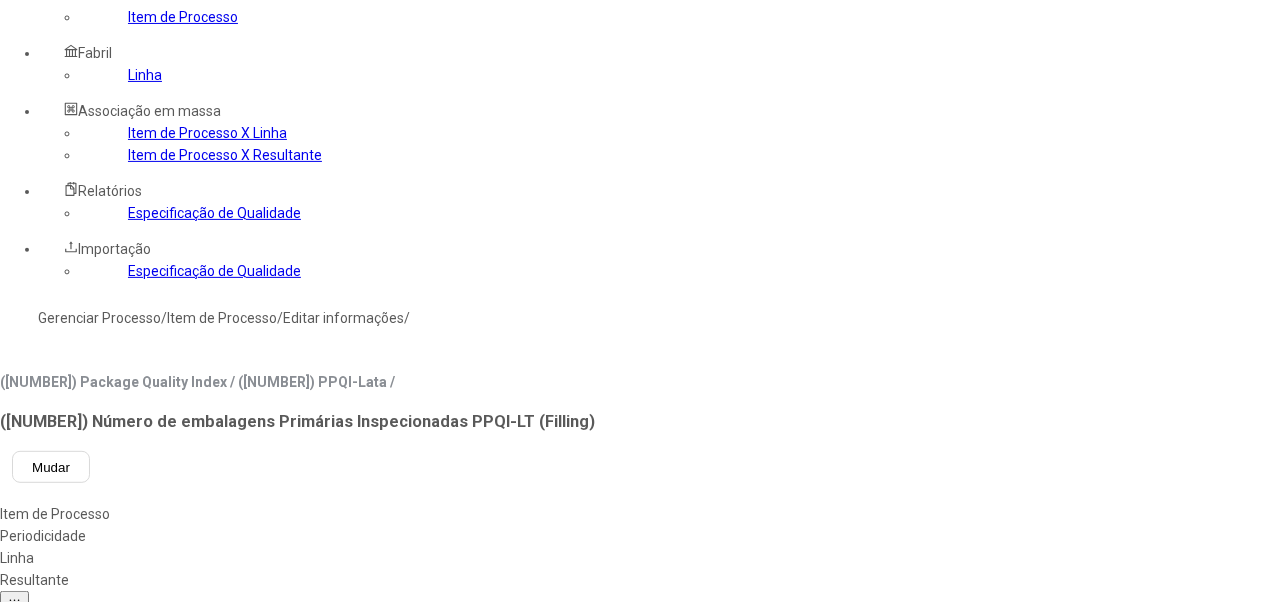 scroll, scrollTop: 200, scrollLeft: 0, axis: vertical 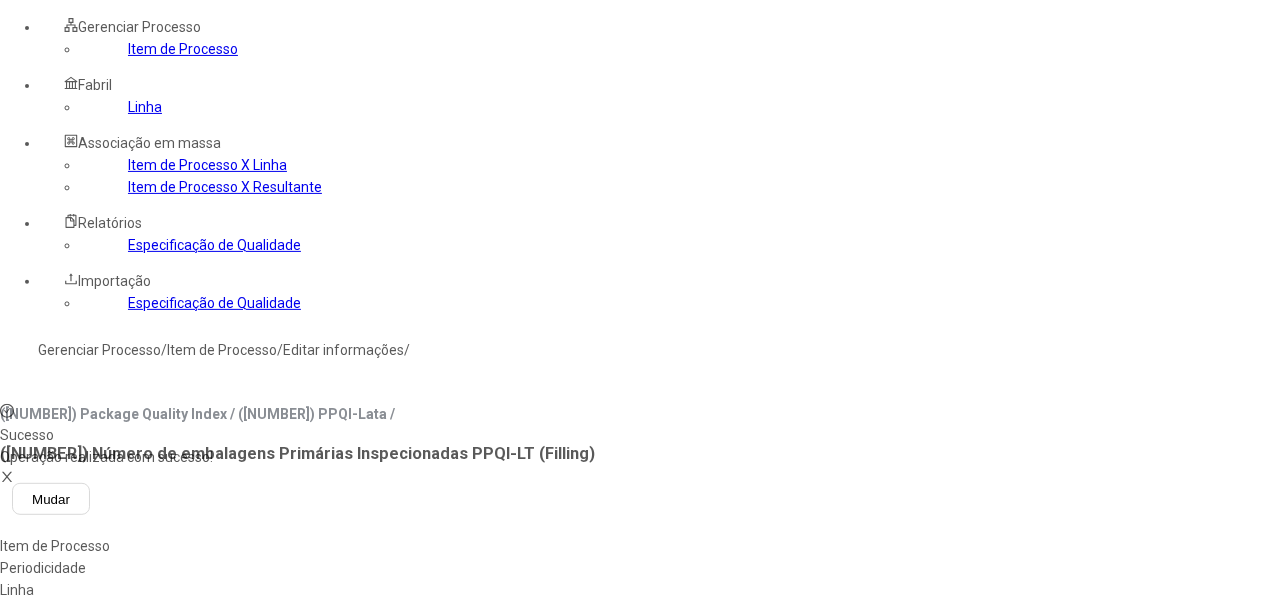 click on "********" at bounding box center (85, 891) 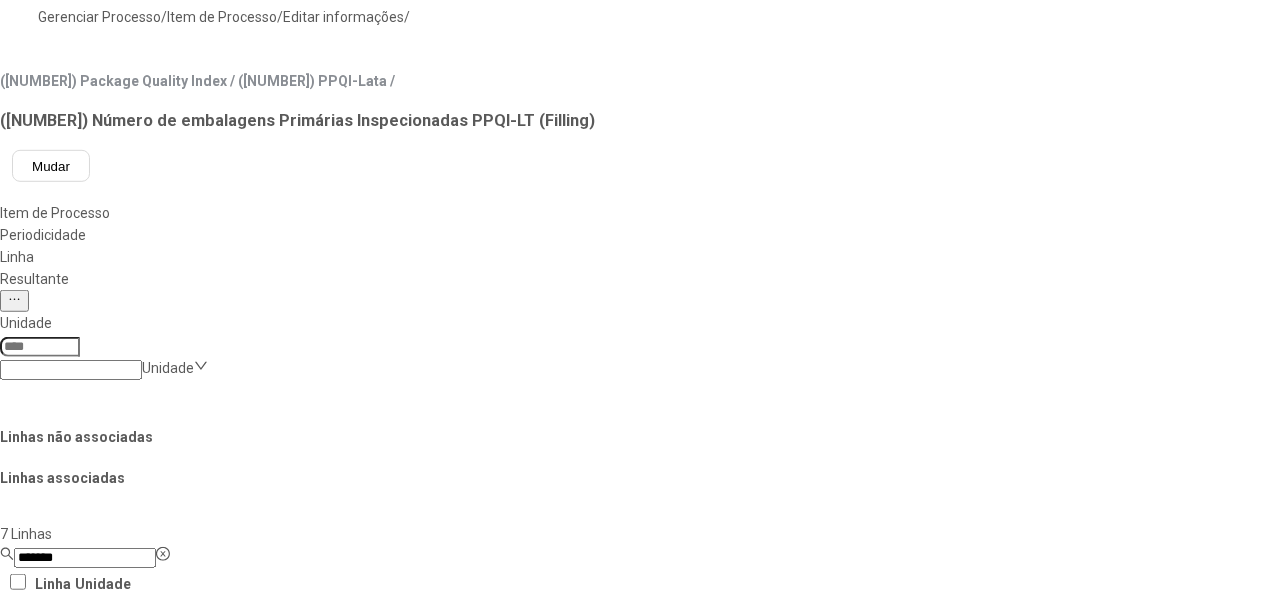 scroll, scrollTop: 100, scrollLeft: 0, axis: vertical 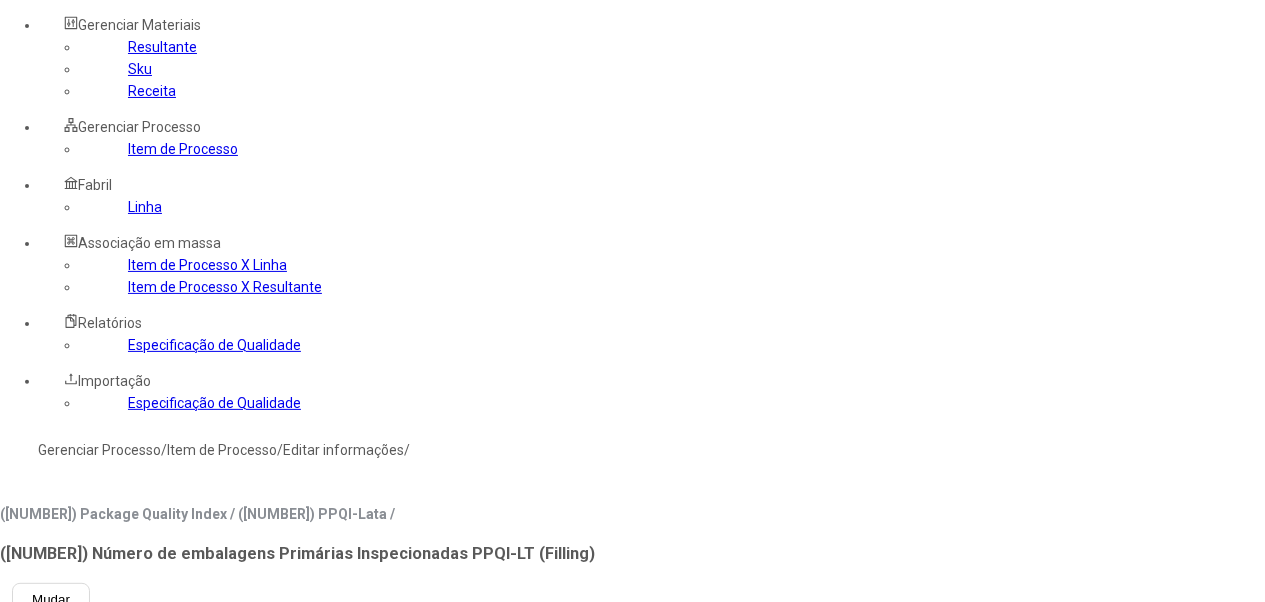 drag, startPoint x: 359, startPoint y: 386, endPoint x: 376, endPoint y: 386, distance: 17 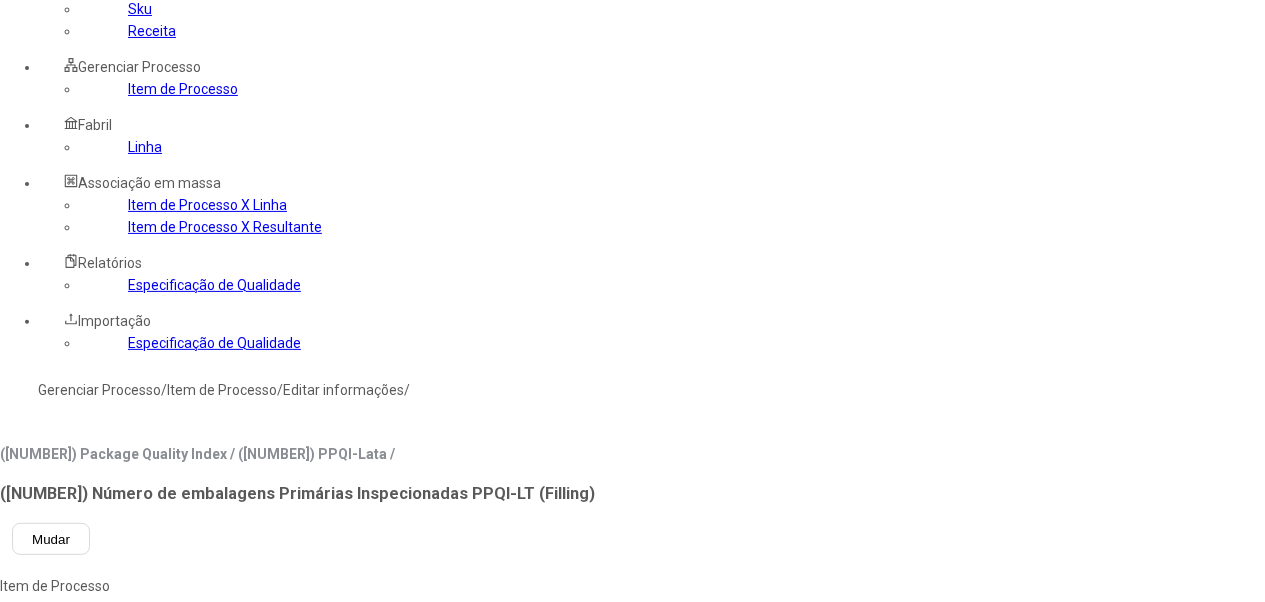 scroll, scrollTop: 300, scrollLeft: 0, axis: vertical 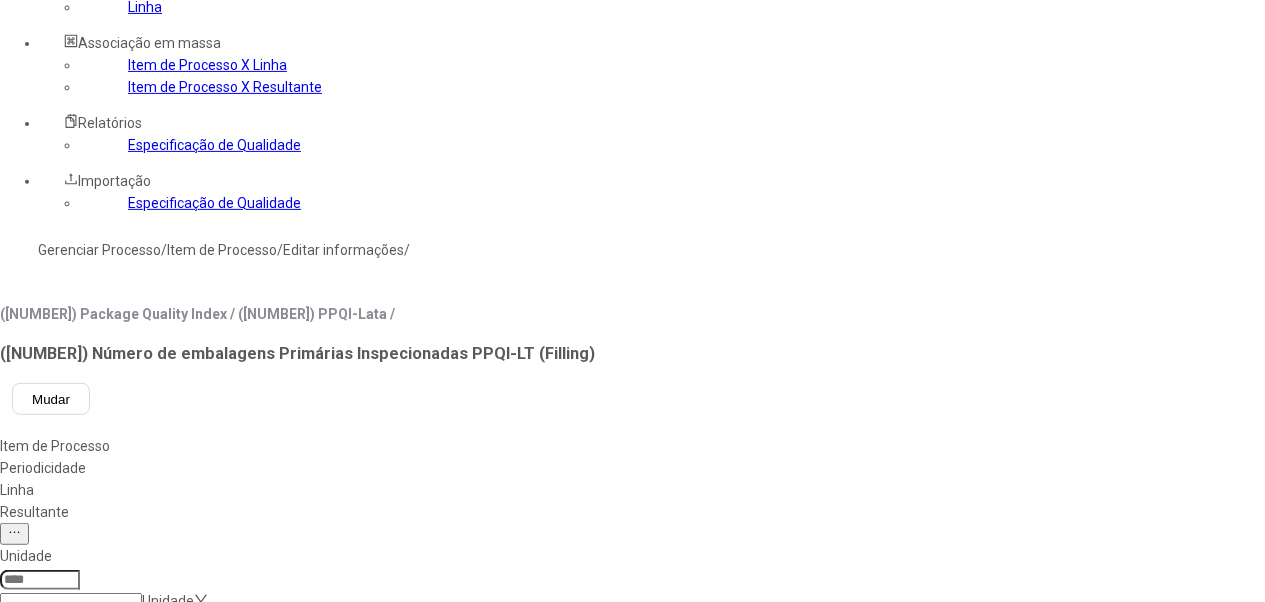 drag, startPoint x: 762, startPoint y: 378, endPoint x: 775, endPoint y: 387, distance: 15.811388 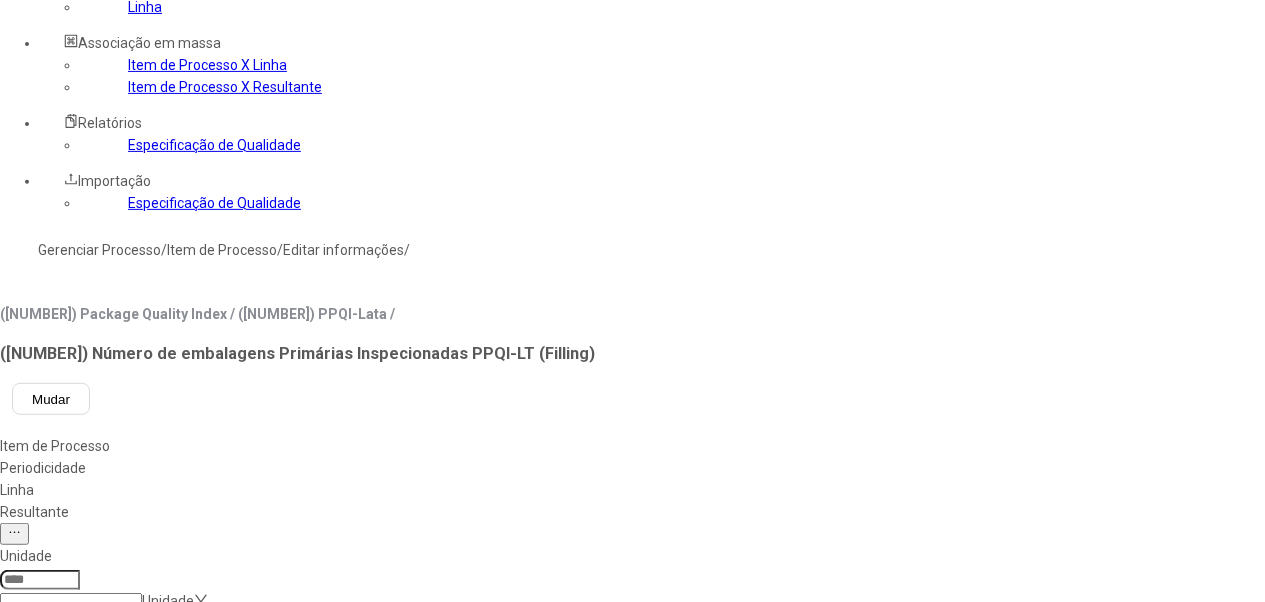 click at bounding box center [43, 1193] 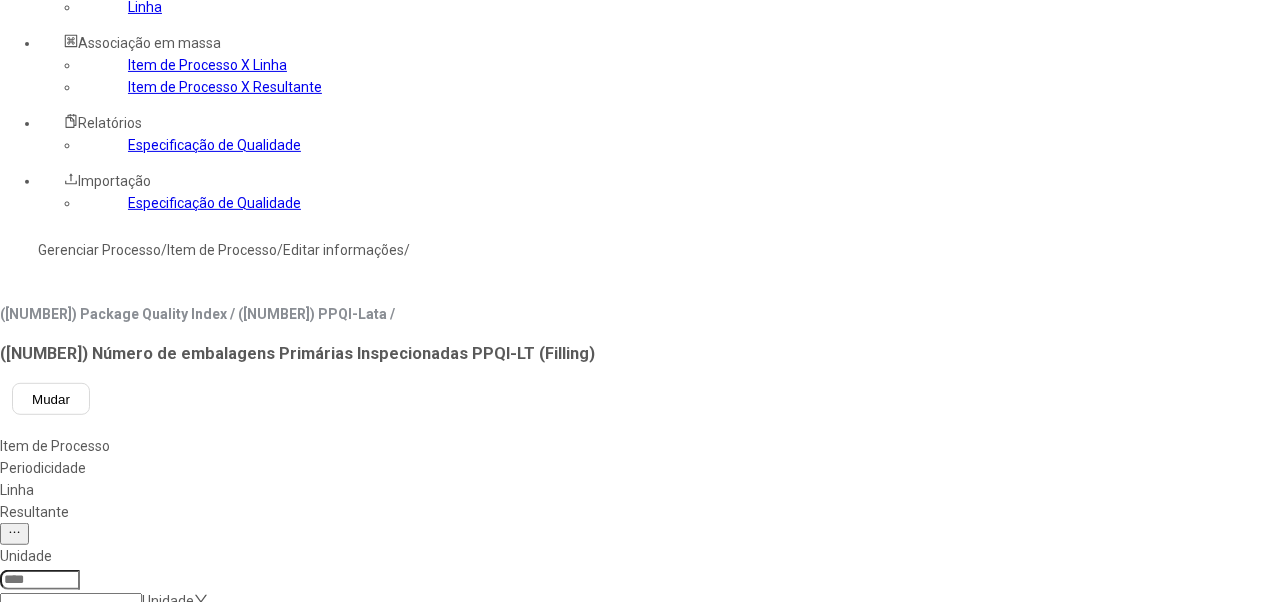 scroll, scrollTop: 1214, scrollLeft: 0, axis: vertical 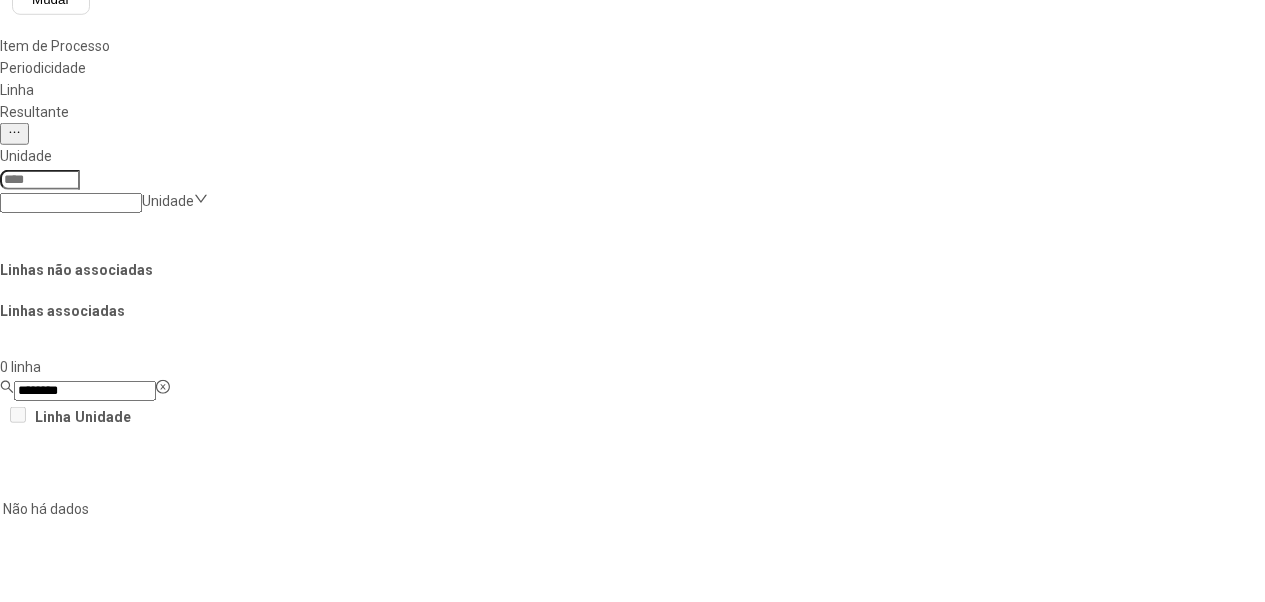 click on "Salvar Alterações" at bounding box center (200, 1099) 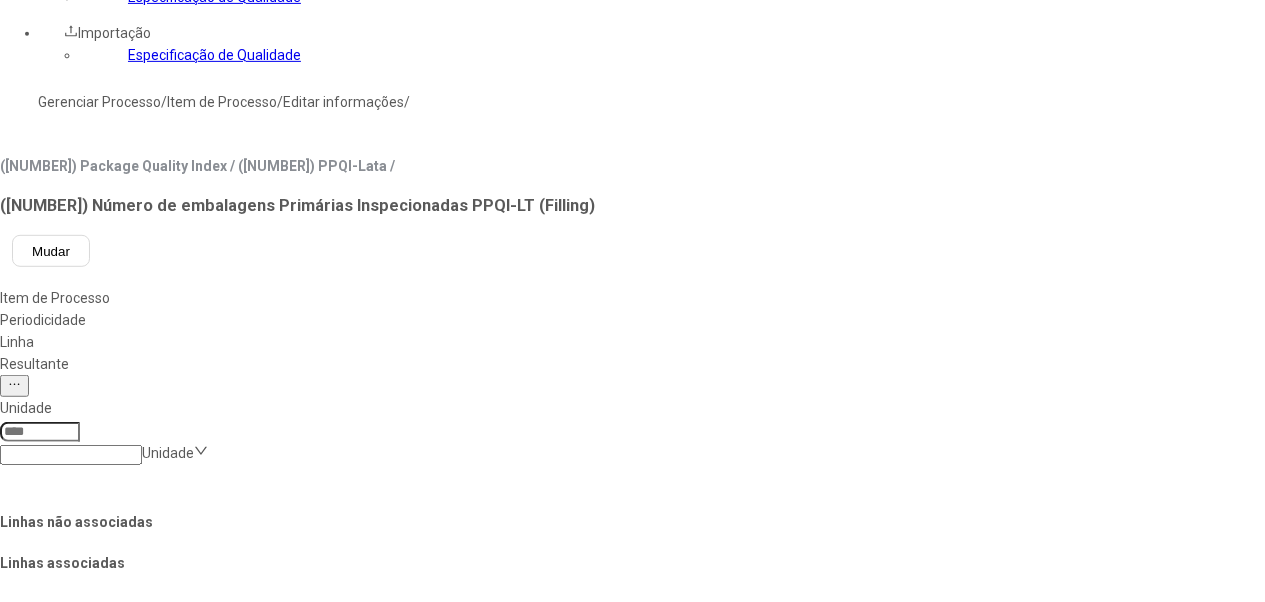 scroll, scrollTop: 100, scrollLeft: 0, axis: vertical 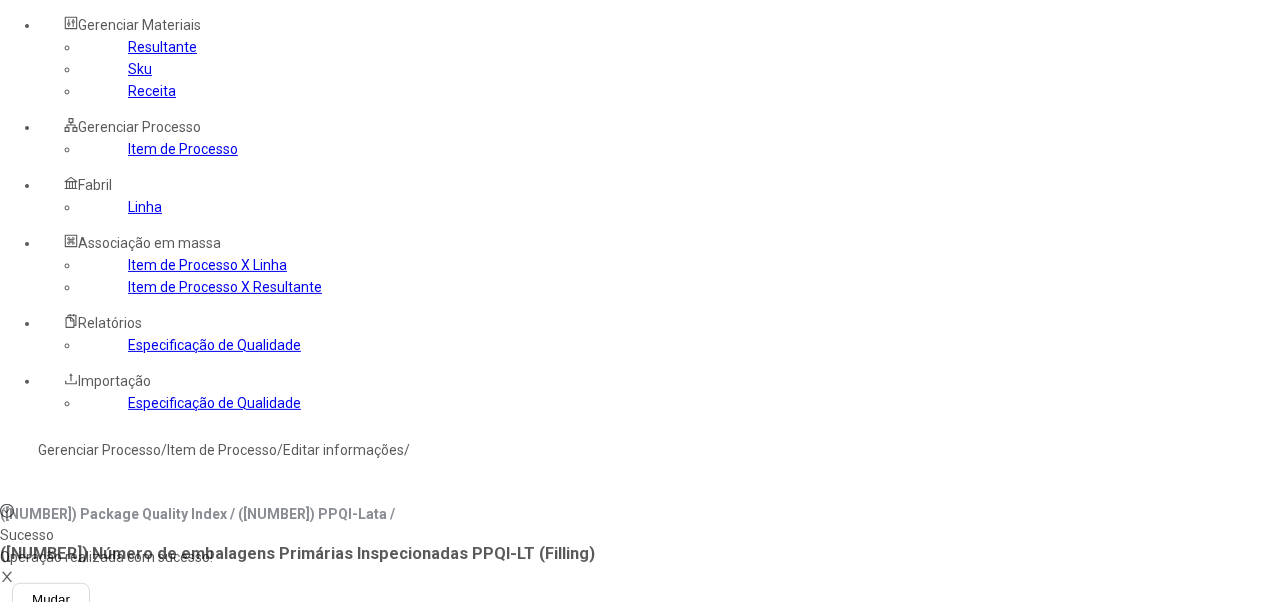 click on "********" at bounding box center [85, 991] 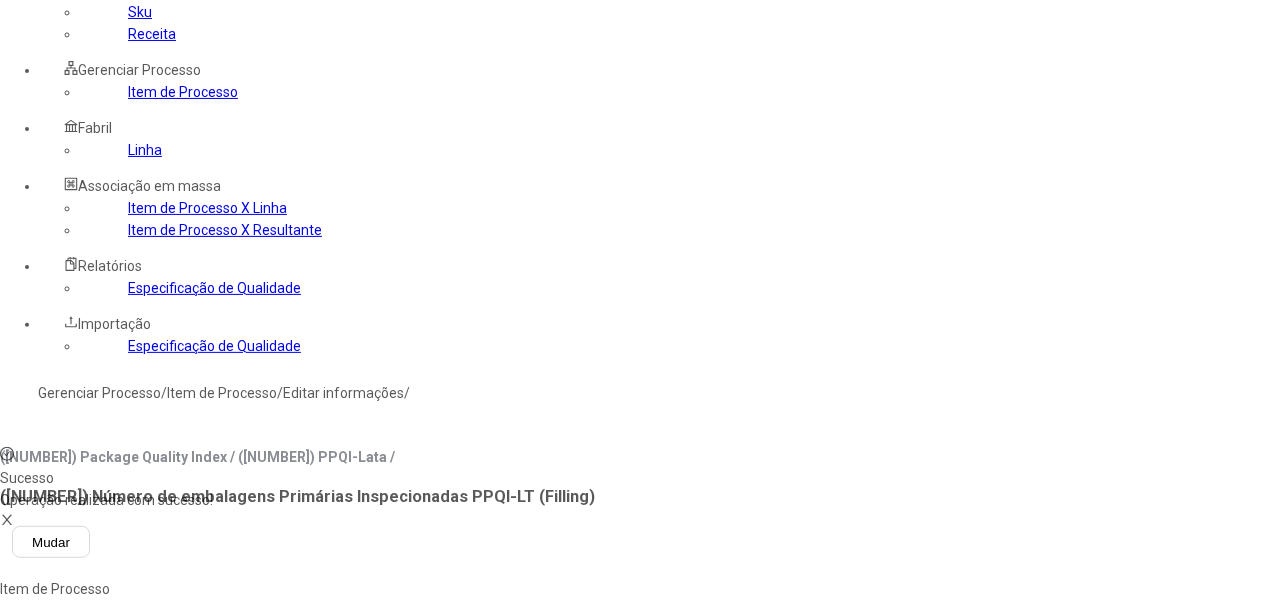 scroll, scrollTop: 200, scrollLeft: 0, axis: vertical 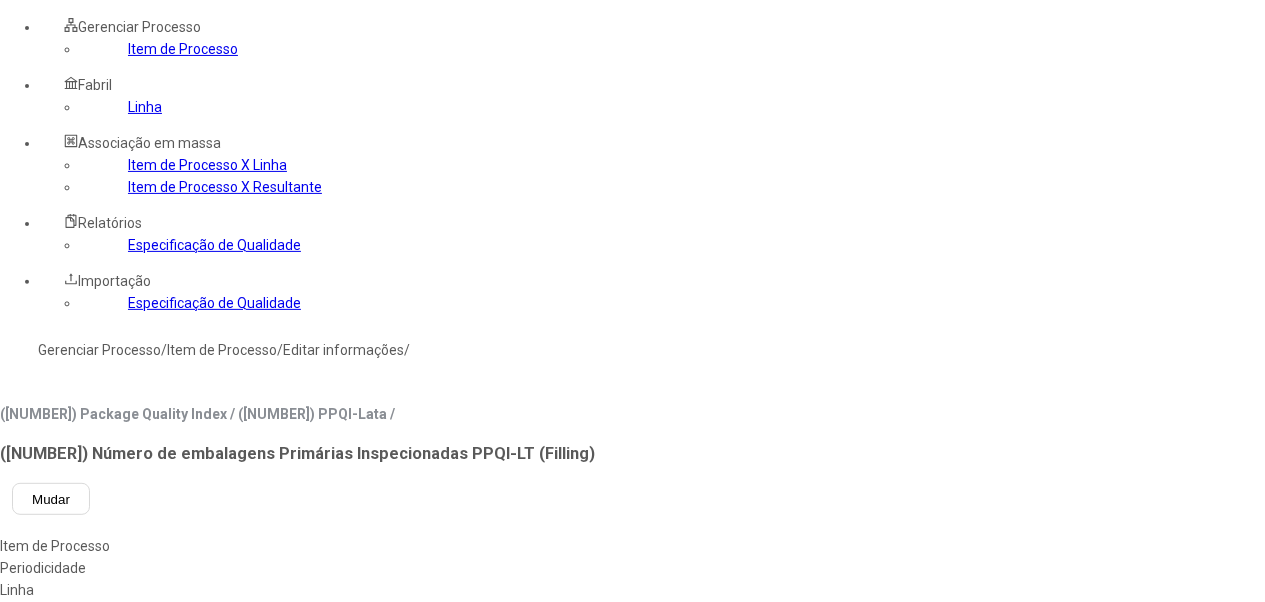 click at bounding box center (43, 1294) 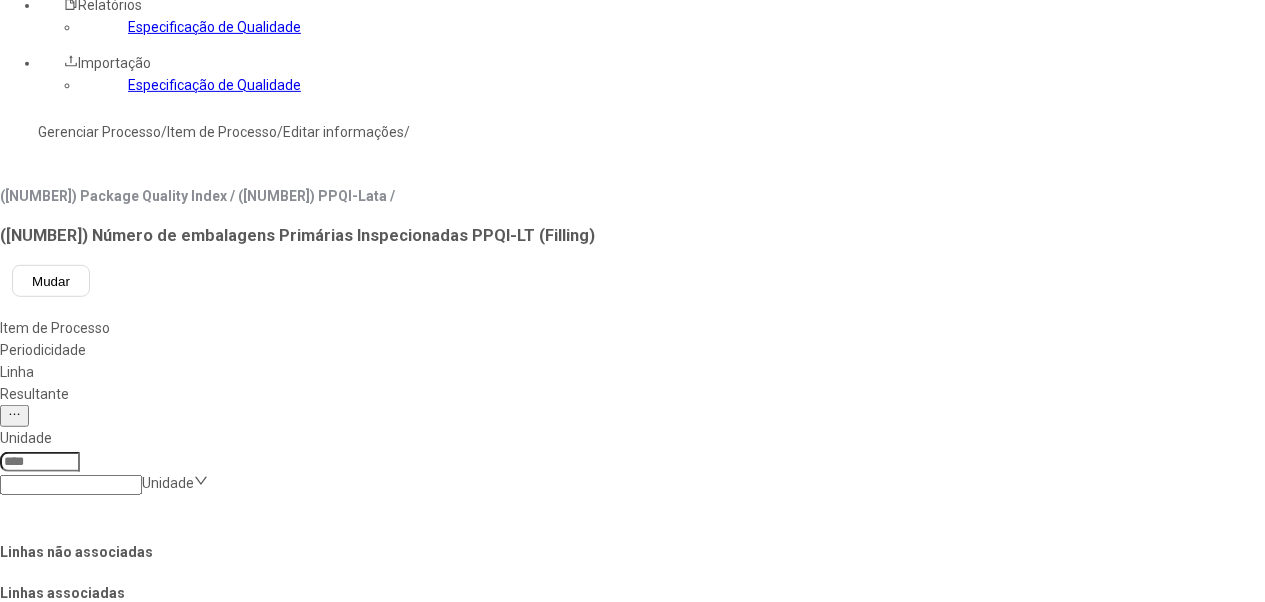 scroll, scrollTop: 700, scrollLeft: 0, axis: vertical 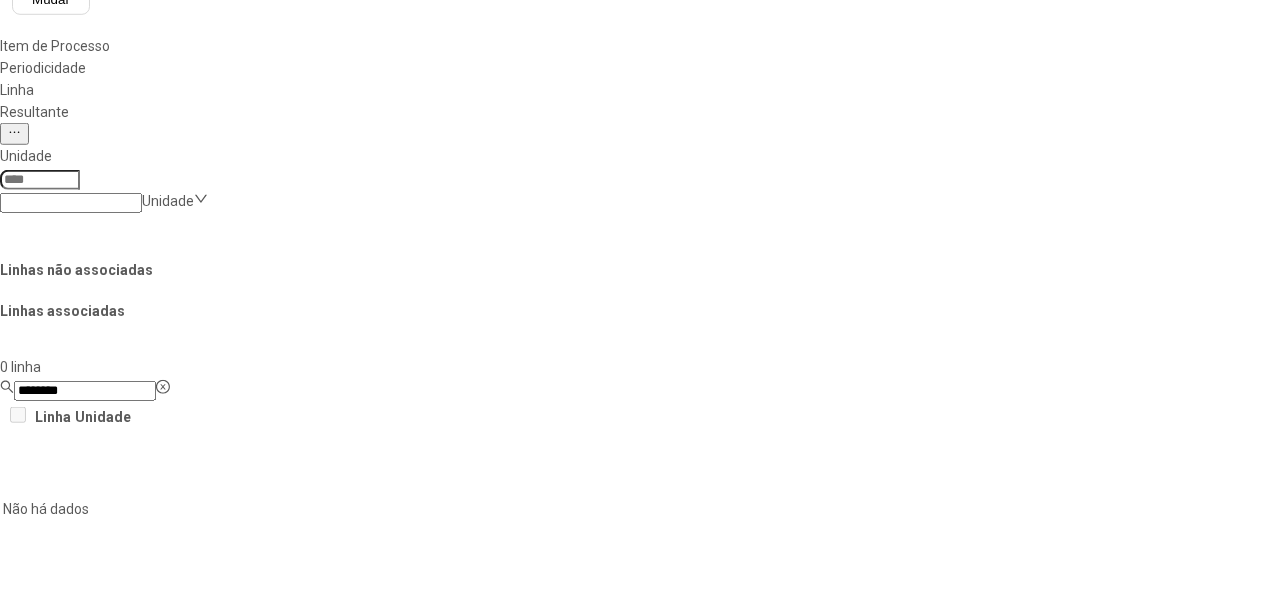 click on "Salvar Alterações" at bounding box center (200, 1099) 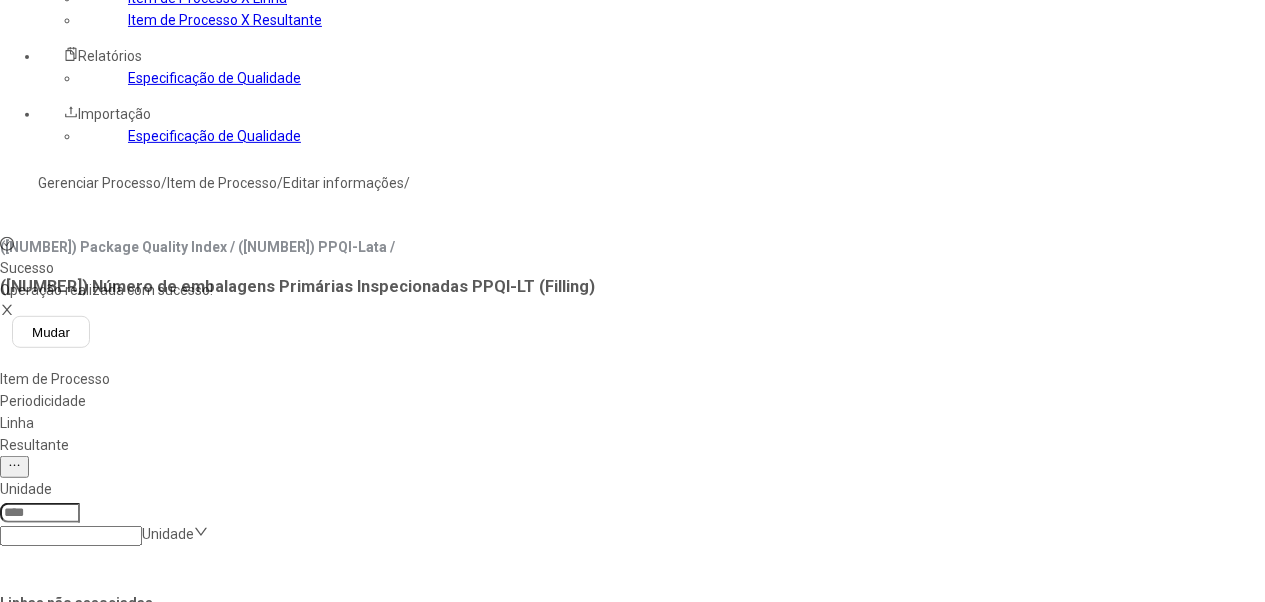 scroll, scrollTop: 100, scrollLeft: 0, axis: vertical 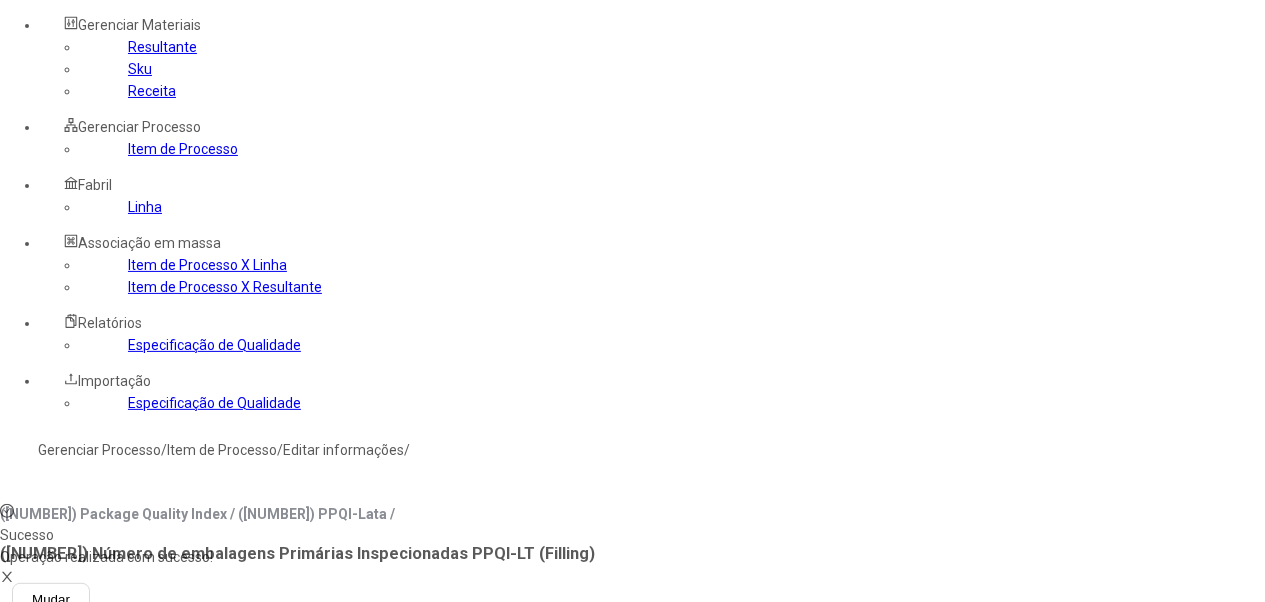 drag, startPoint x: 362, startPoint y: 381, endPoint x: 424, endPoint y: 384, distance: 62.072536 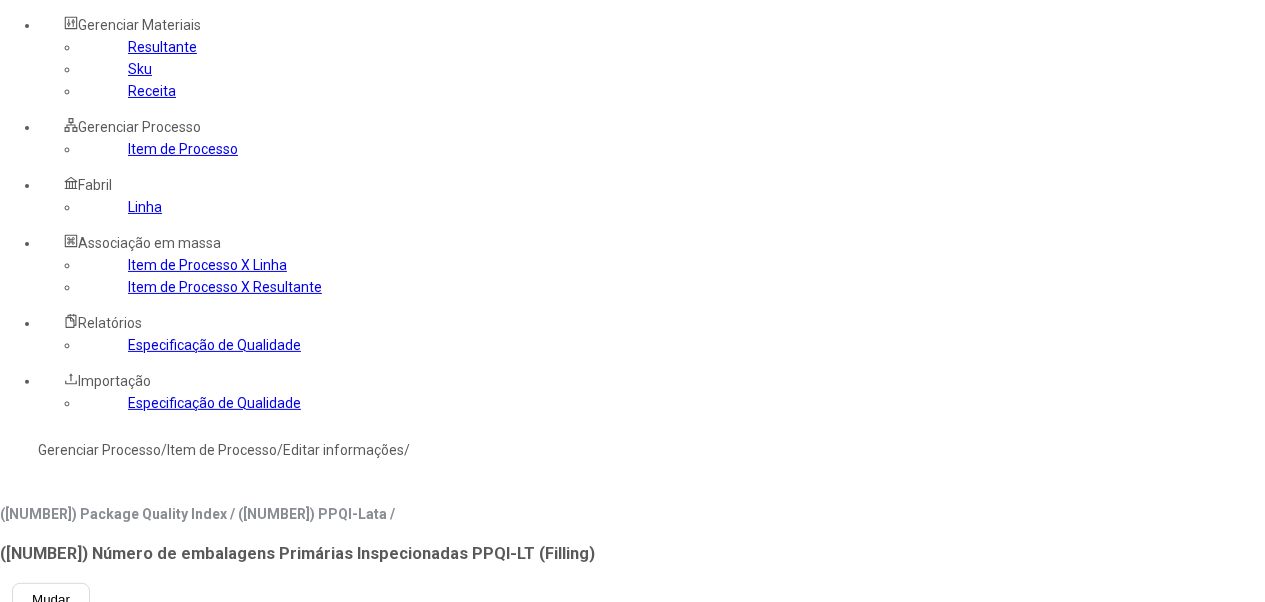 drag, startPoint x: 763, startPoint y: 572, endPoint x: 788, endPoint y: 567, distance: 25.495098 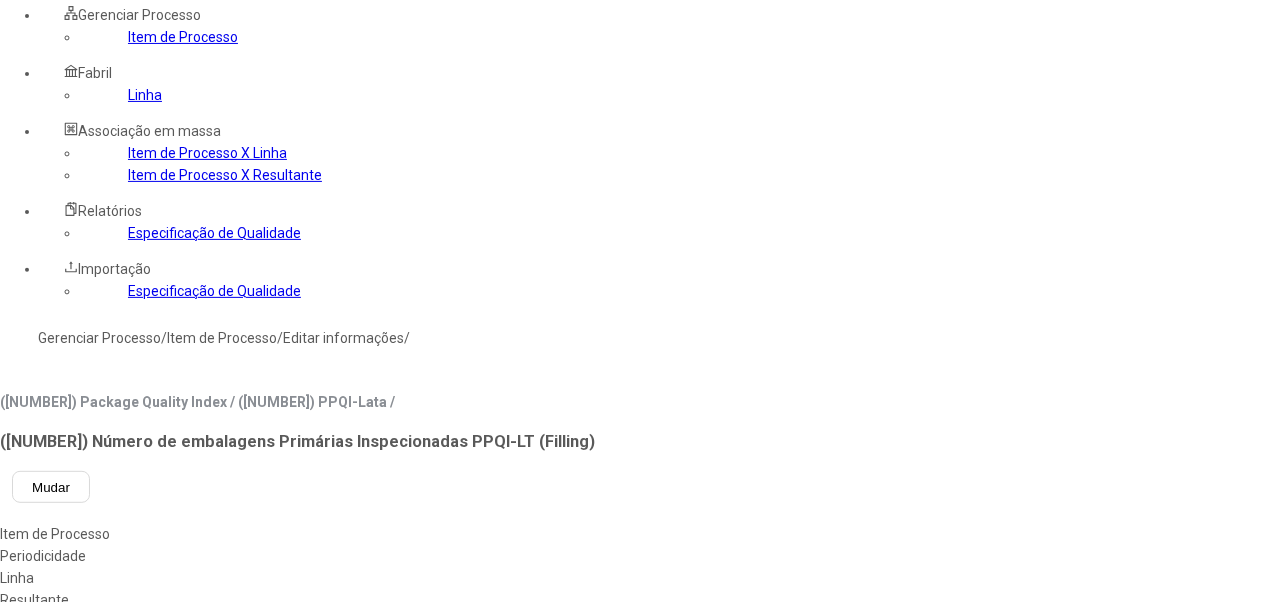 scroll, scrollTop: 300, scrollLeft: 0, axis: vertical 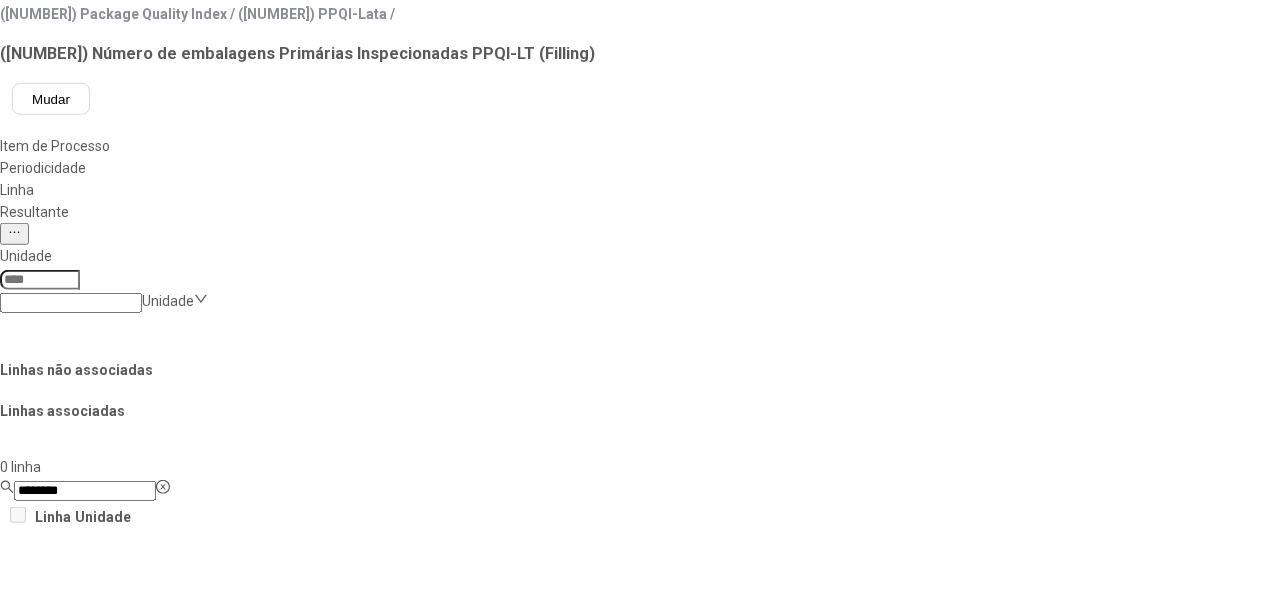 click on "Salvar Alterações" at bounding box center (200, 1199) 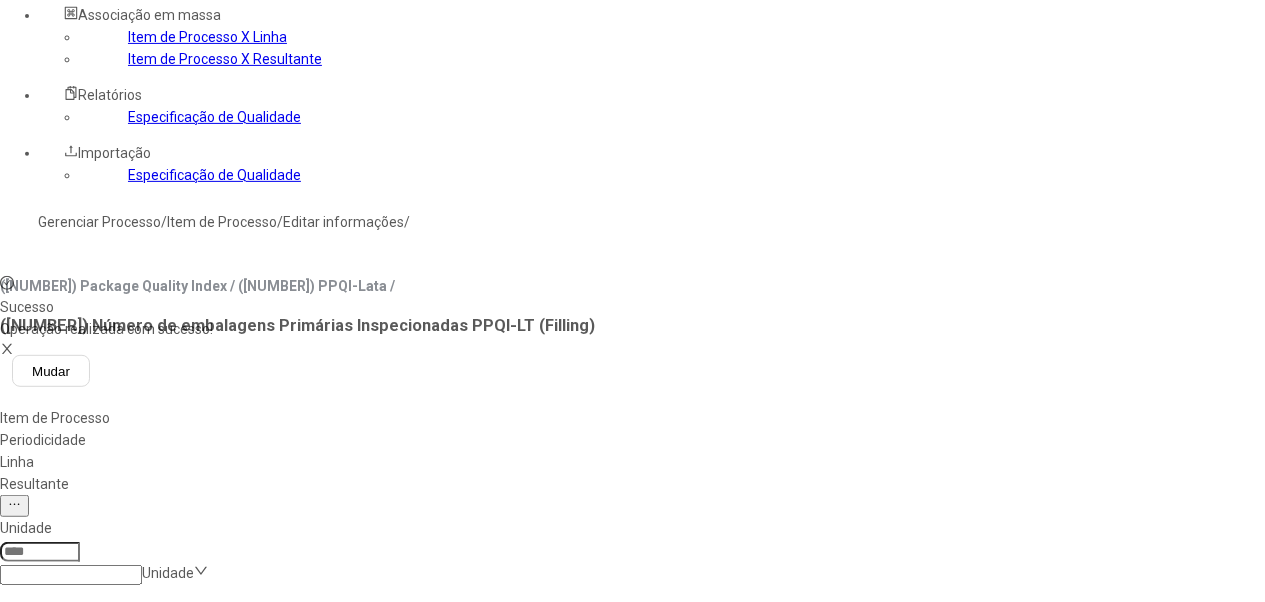 scroll, scrollTop: 100, scrollLeft: 0, axis: vertical 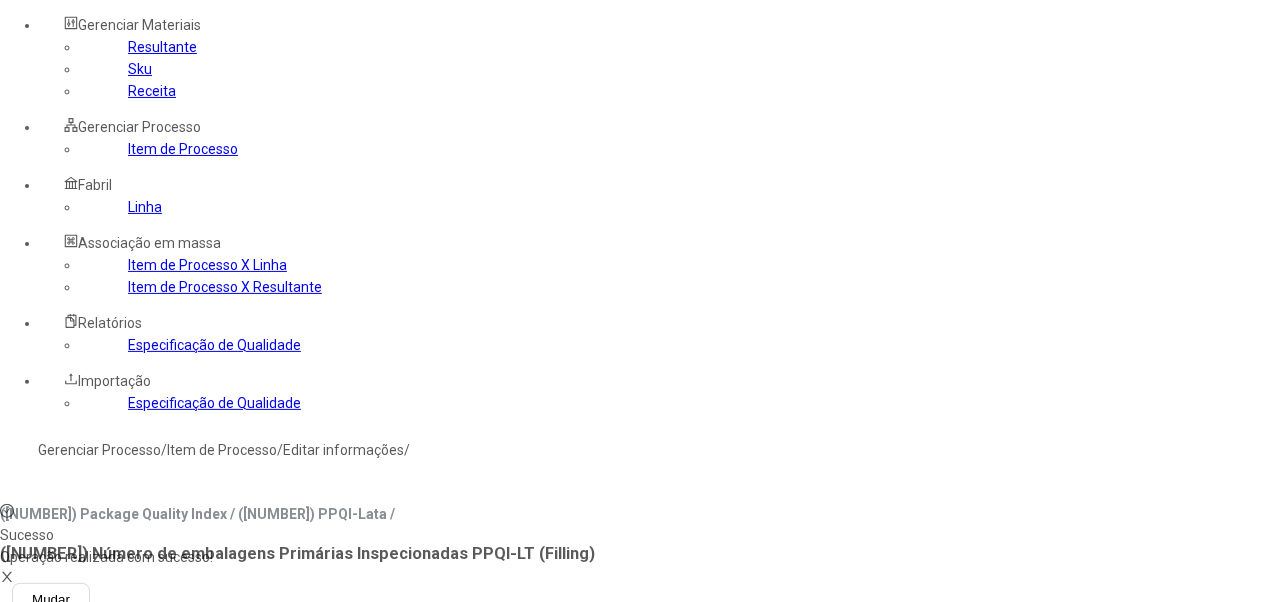 click on "********" at bounding box center [85, 991] 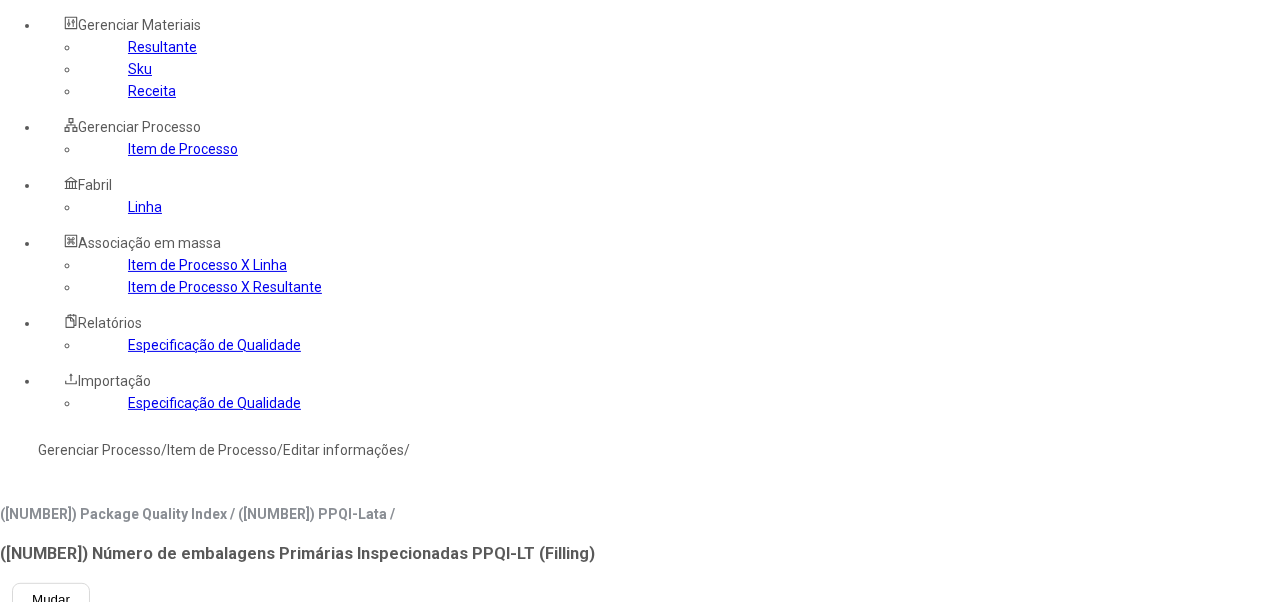 scroll 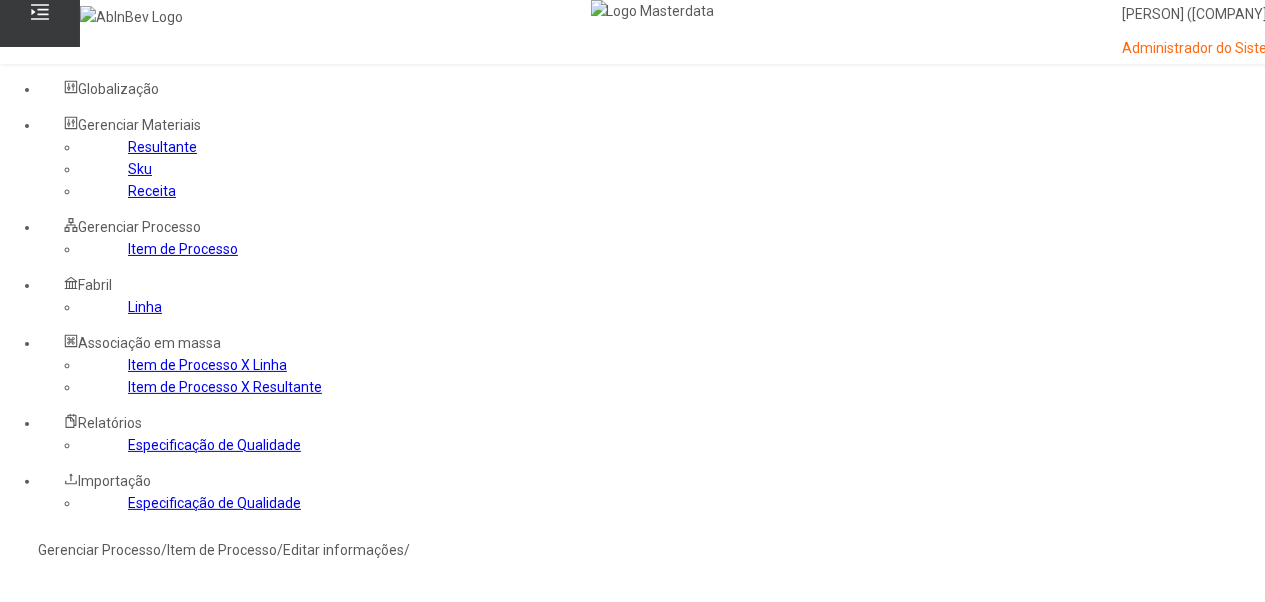 type on "********" 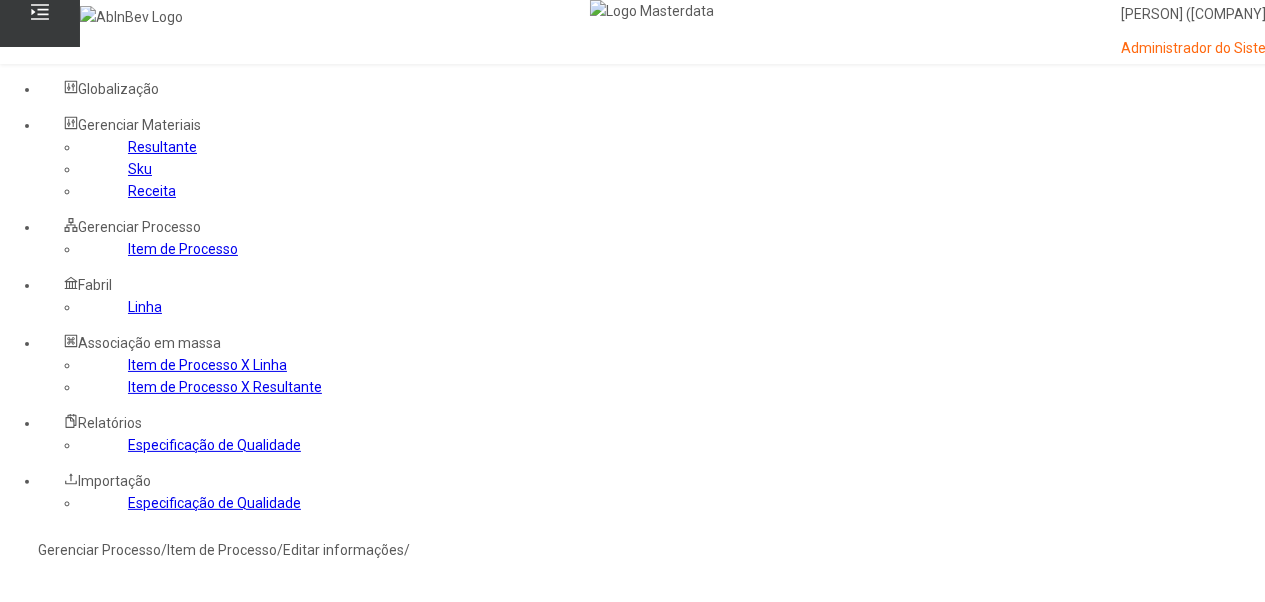 click at bounding box center (85, 1091) 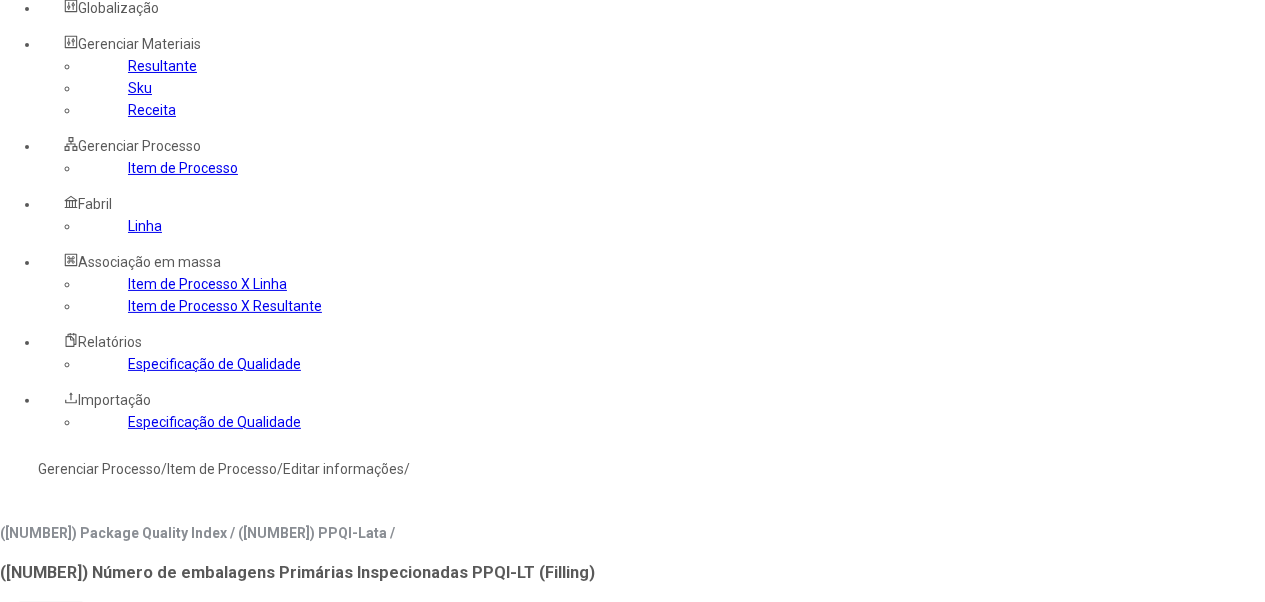 scroll, scrollTop: 100, scrollLeft: 0, axis: vertical 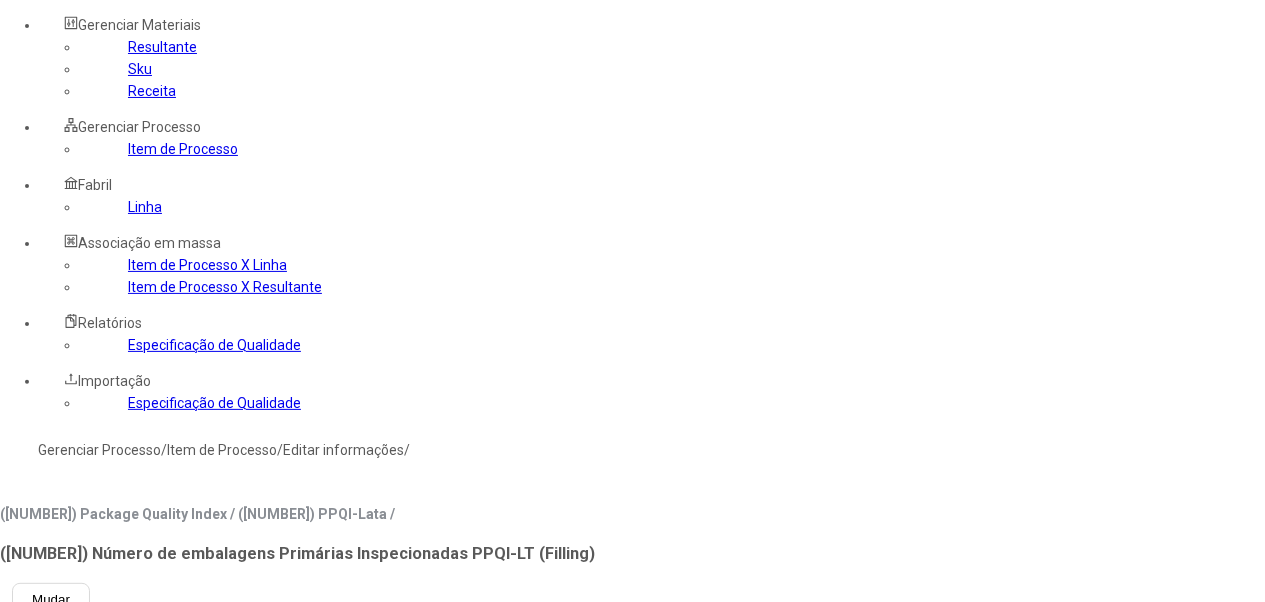 click at bounding box center (43, 1394) 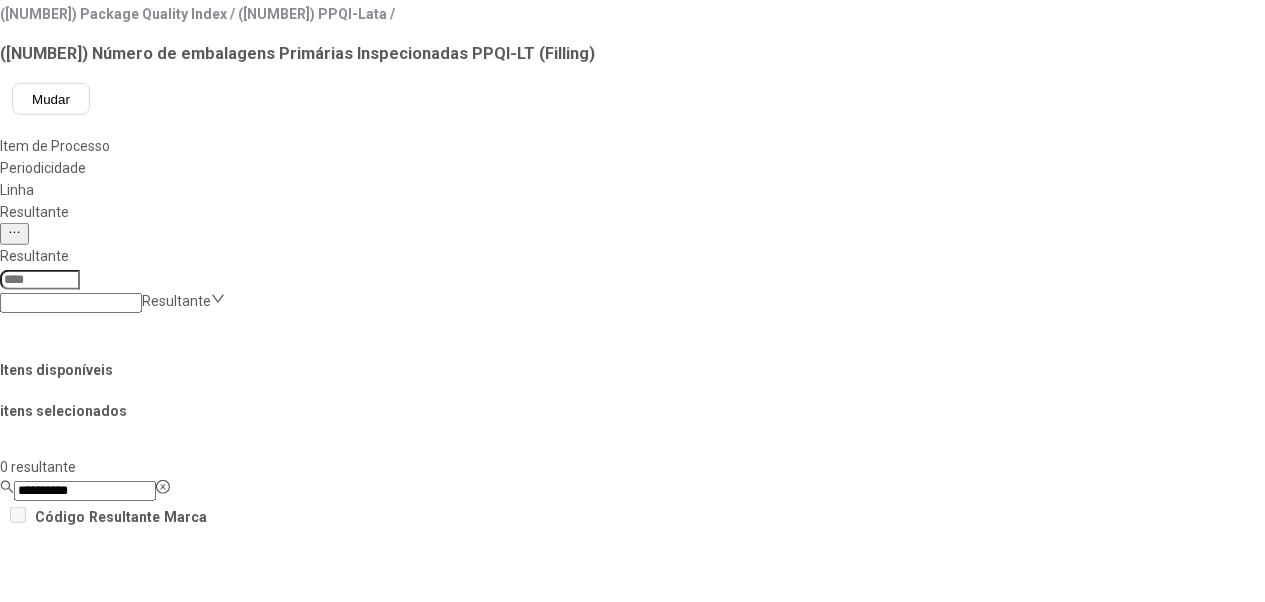 scroll, scrollTop: 820, scrollLeft: 0, axis: vertical 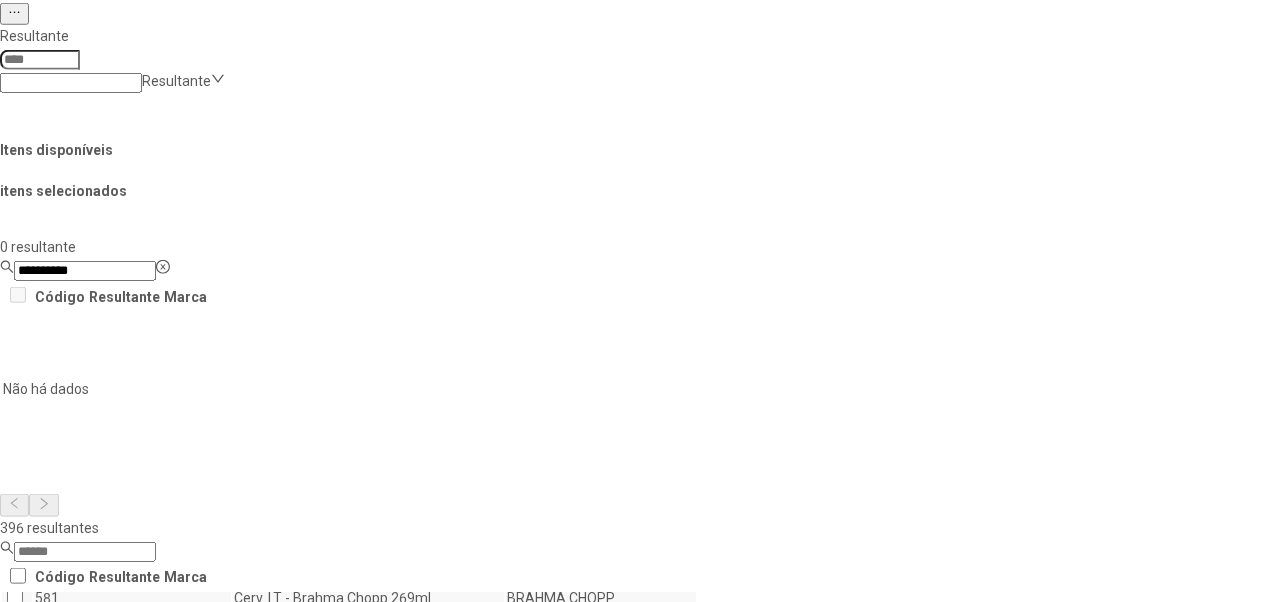 click on "Concluir associação" at bounding box center (124, 979) 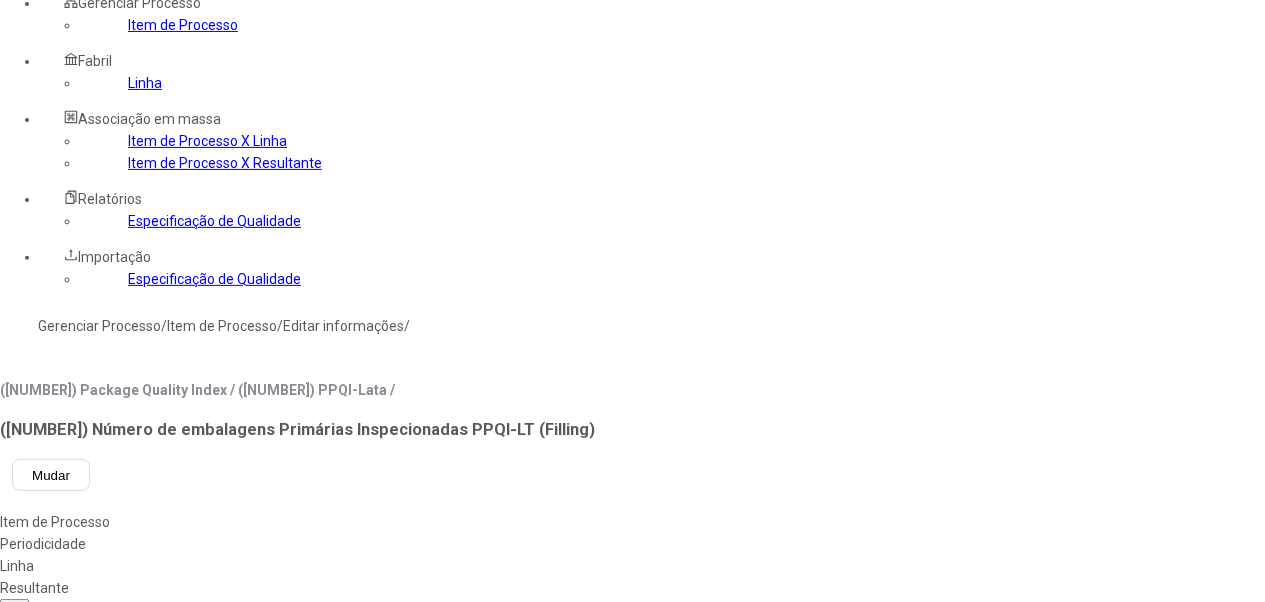 scroll, scrollTop: 220, scrollLeft: 0, axis: vertical 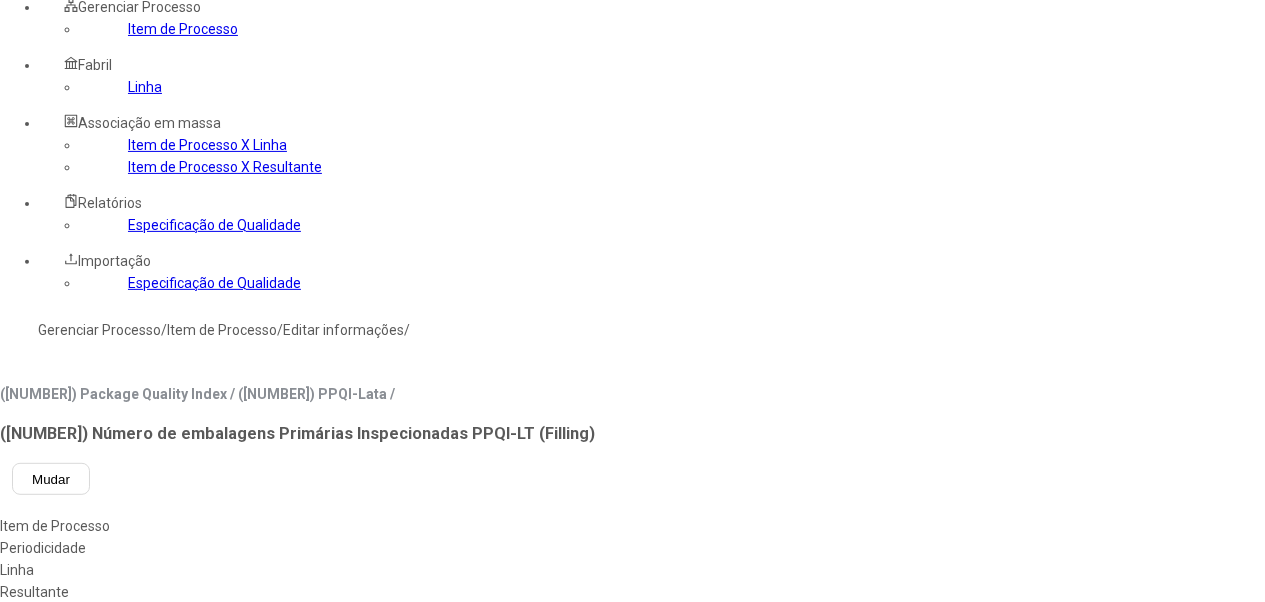 drag, startPoint x: 297, startPoint y: 266, endPoint x: 254, endPoint y: 257, distance: 43.931767 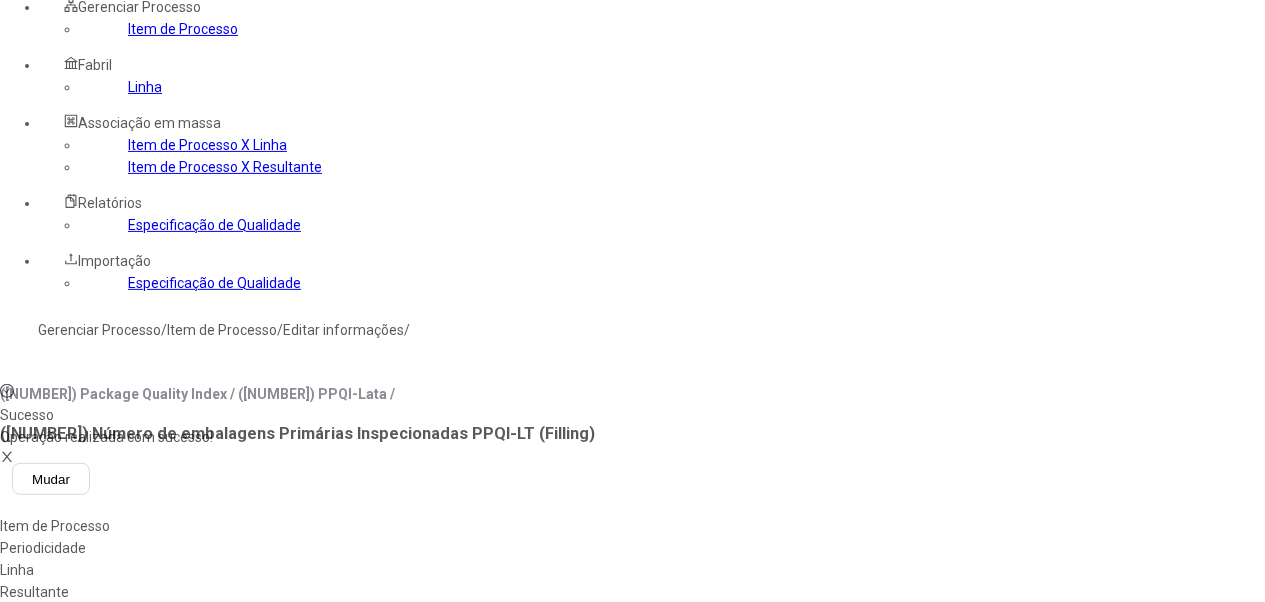 type on "****" 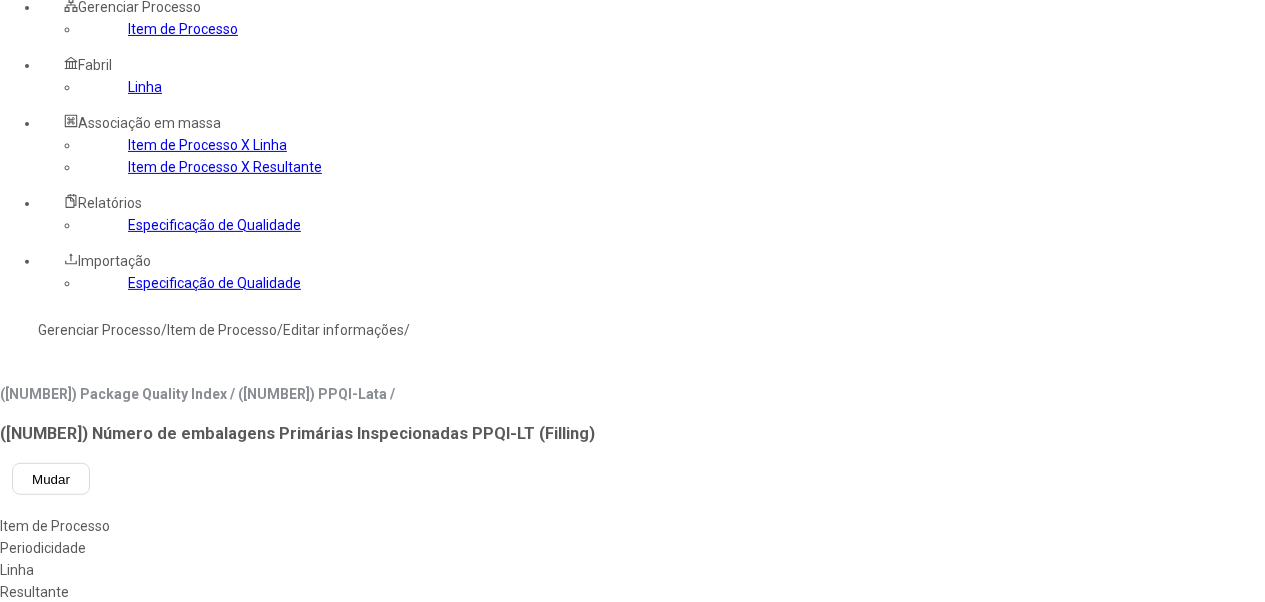 drag, startPoint x: 758, startPoint y: 452, endPoint x: 774, endPoint y: 471, distance: 24.839485 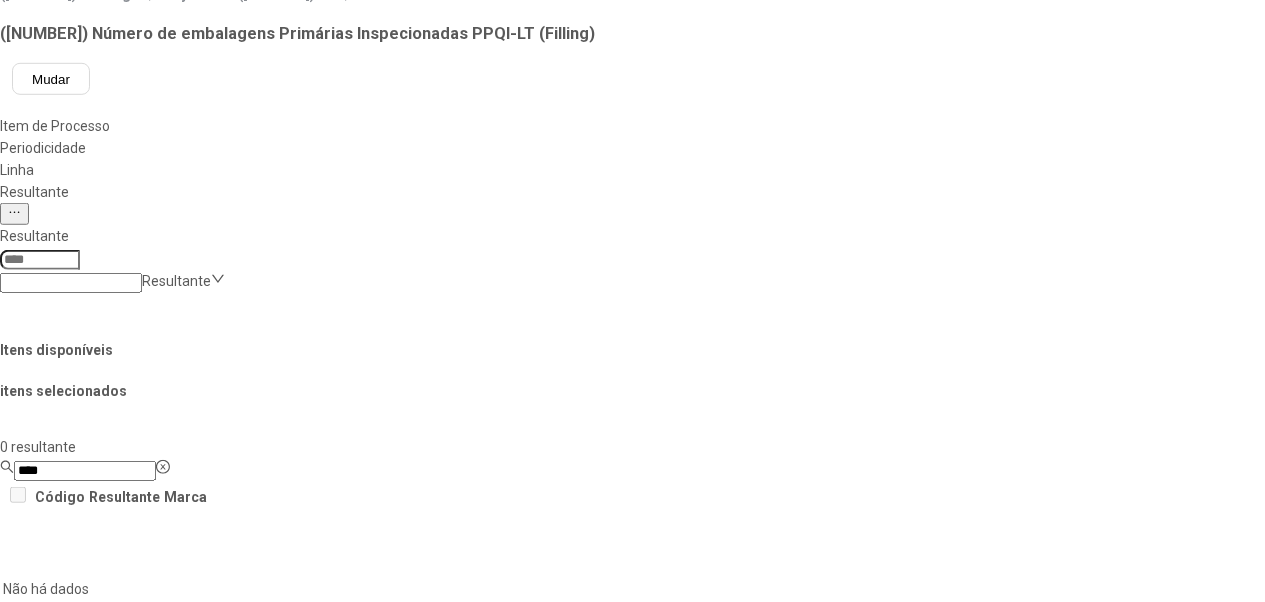 scroll, scrollTop: 920, scrollLeft: 0, axis: vertical 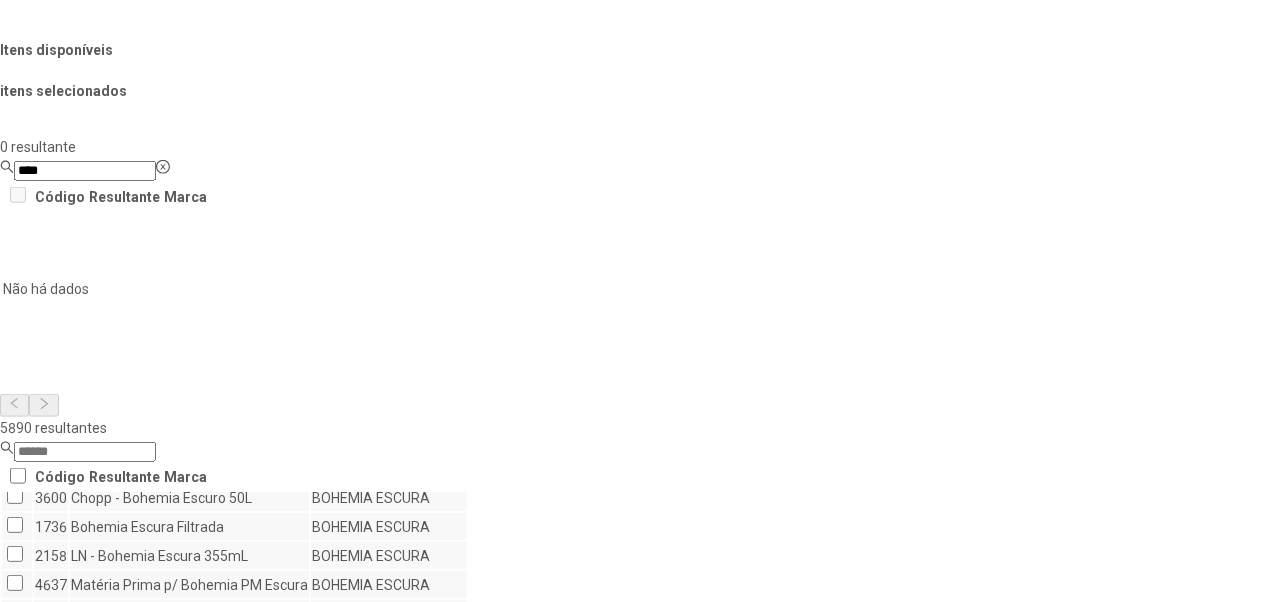 click on "Concluir associação" at bounding box center (124, 879) 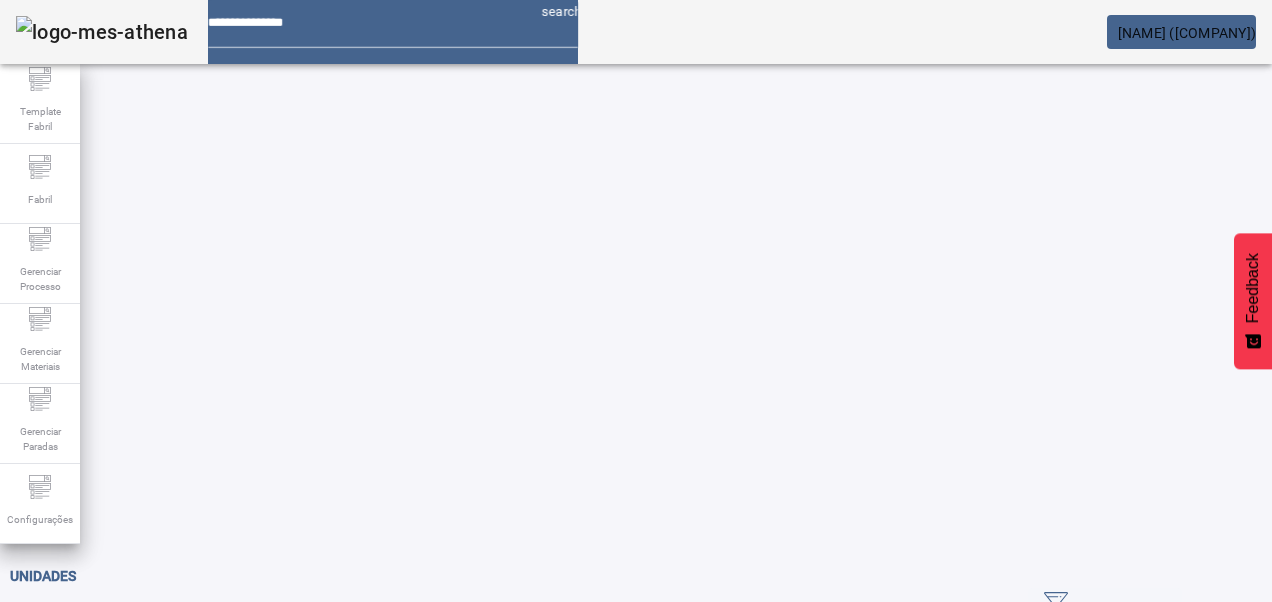 scroll, scrollTop: 0, scrollLeft: 0, axis: both 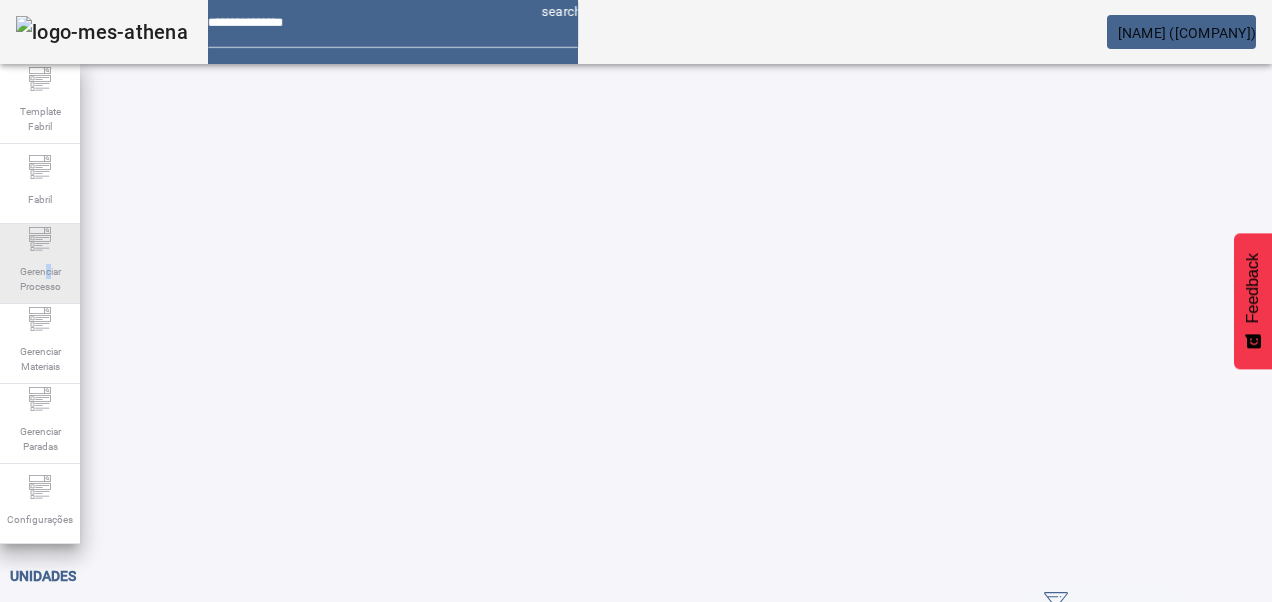 click on "Gerenciar Processo" at bounding box center [40, 119] 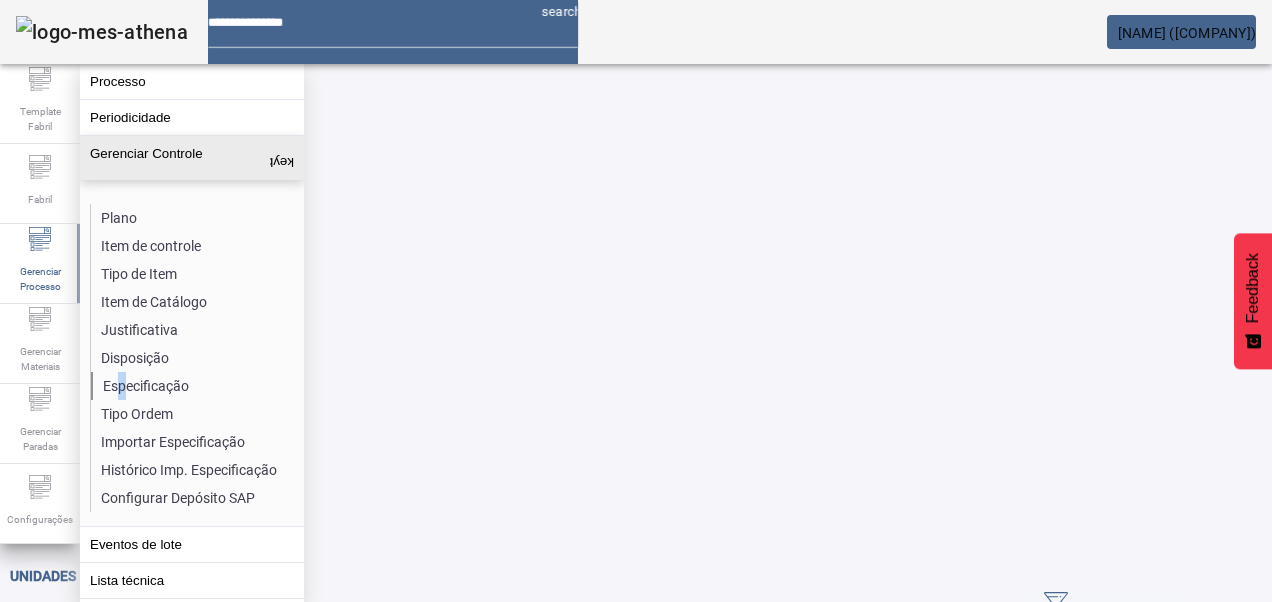 drag, startPoint x: 48, startPoint y: 264, endPoint x: 114, endPoint y: 386, distance: 138.70833 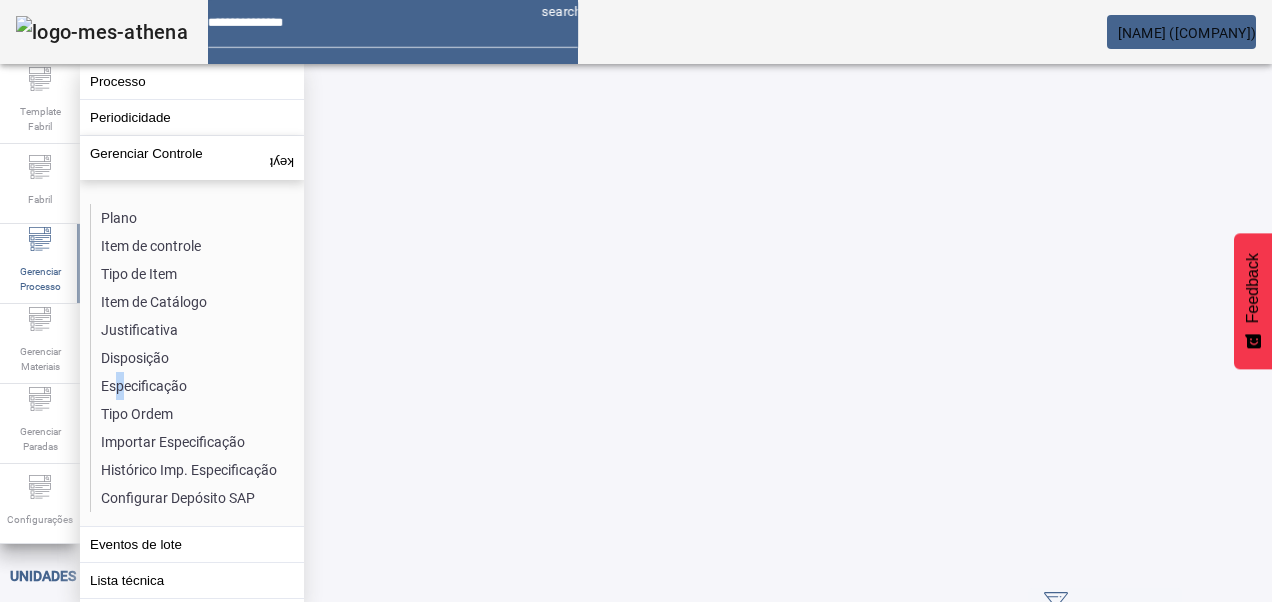 click on "Especificação" at bounding box center [197, 386] 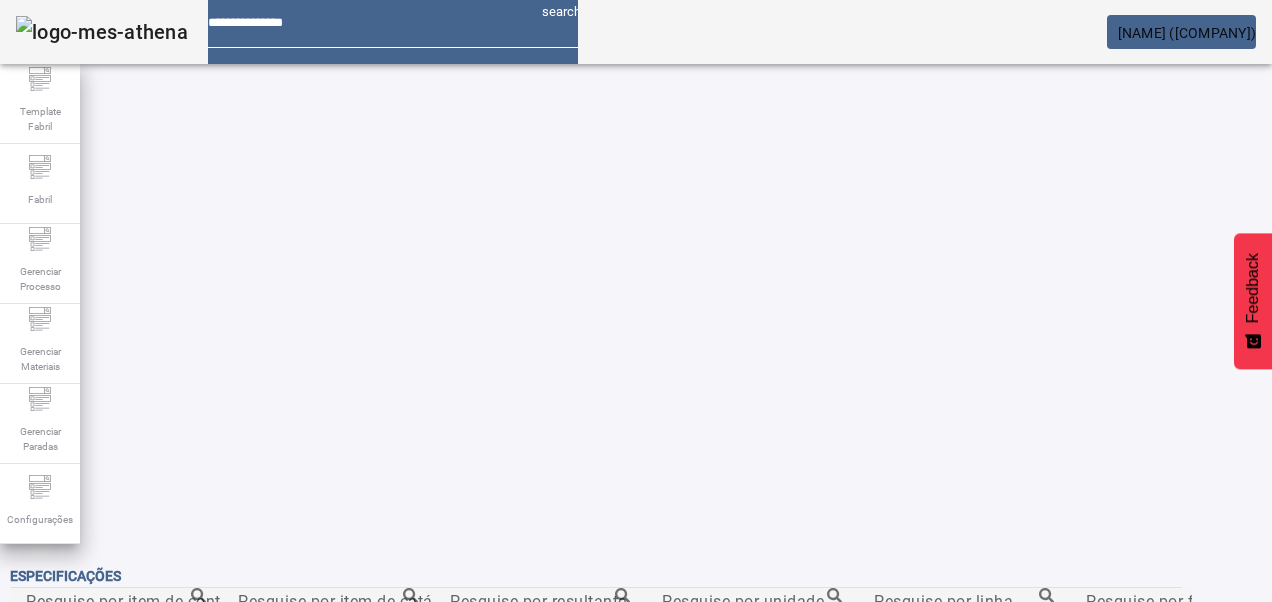 click on "Pesquise por item de controle" at bounding box center (116, 601) 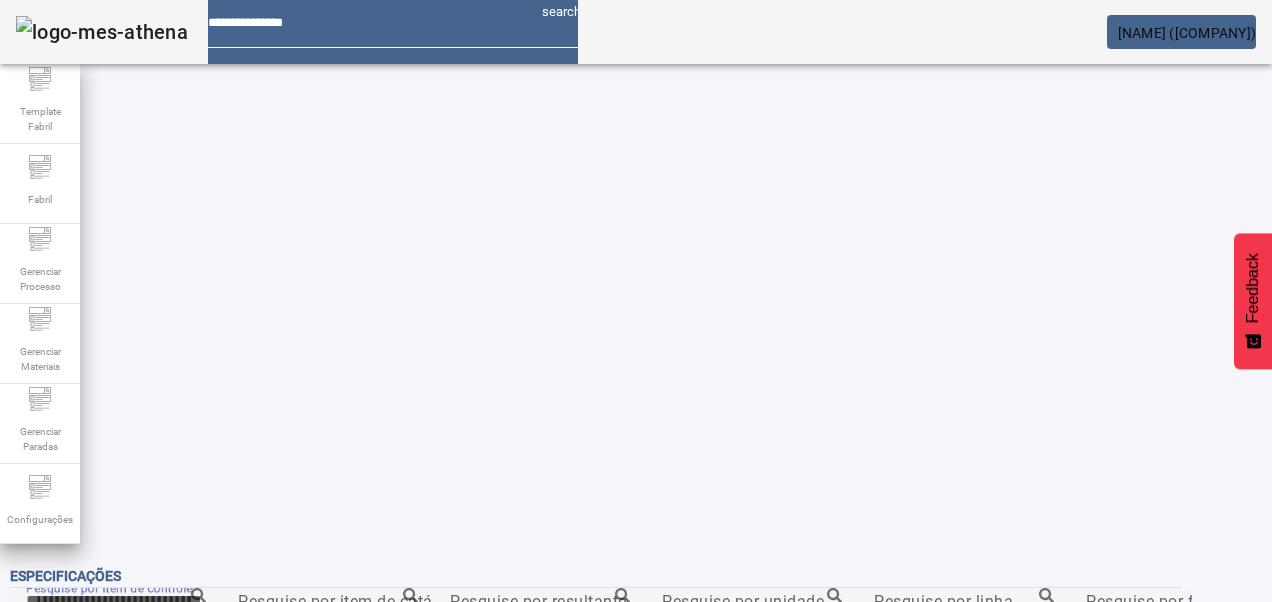 paste on "**********" 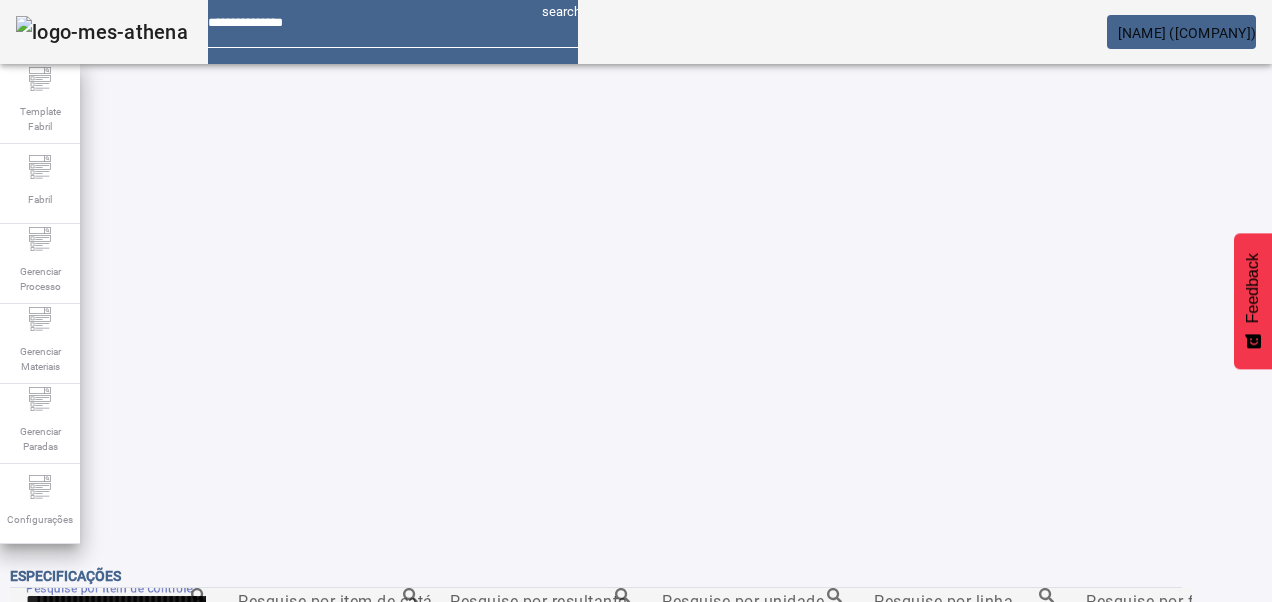 type on "**********" 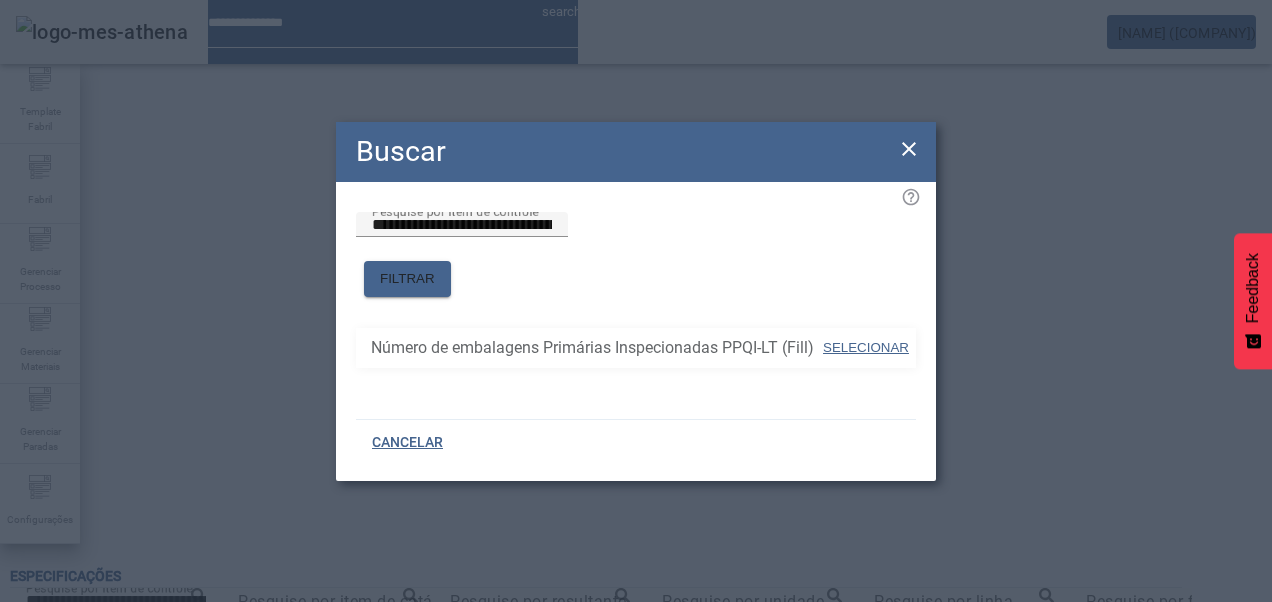click on "SELECIONAR" at bounding box center (866, 347) 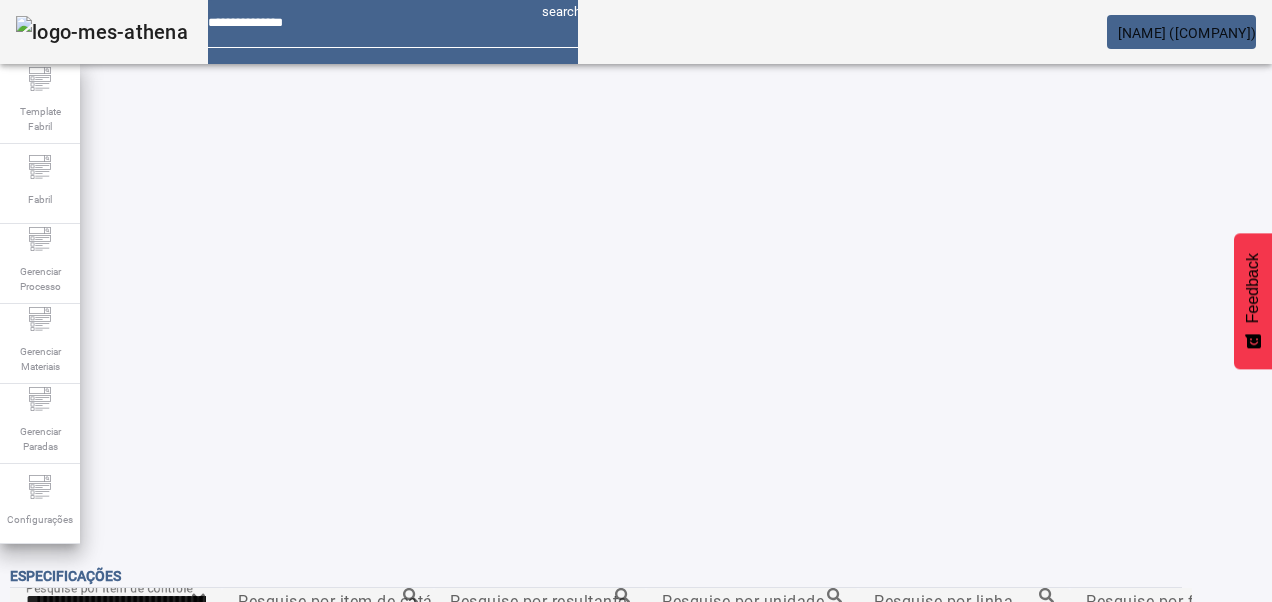 click on "add   ESPECIFICAÇÃO" at bounding box center (90, 655) 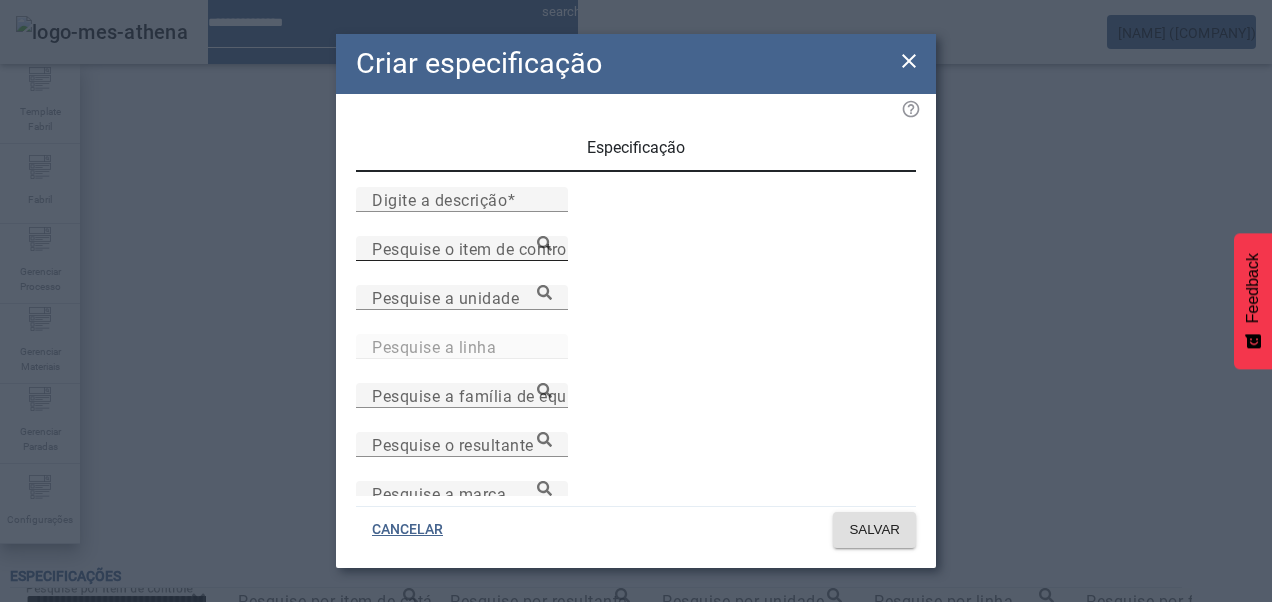 click on "Pesquise o item de controle" at bounding box center [462, 249] 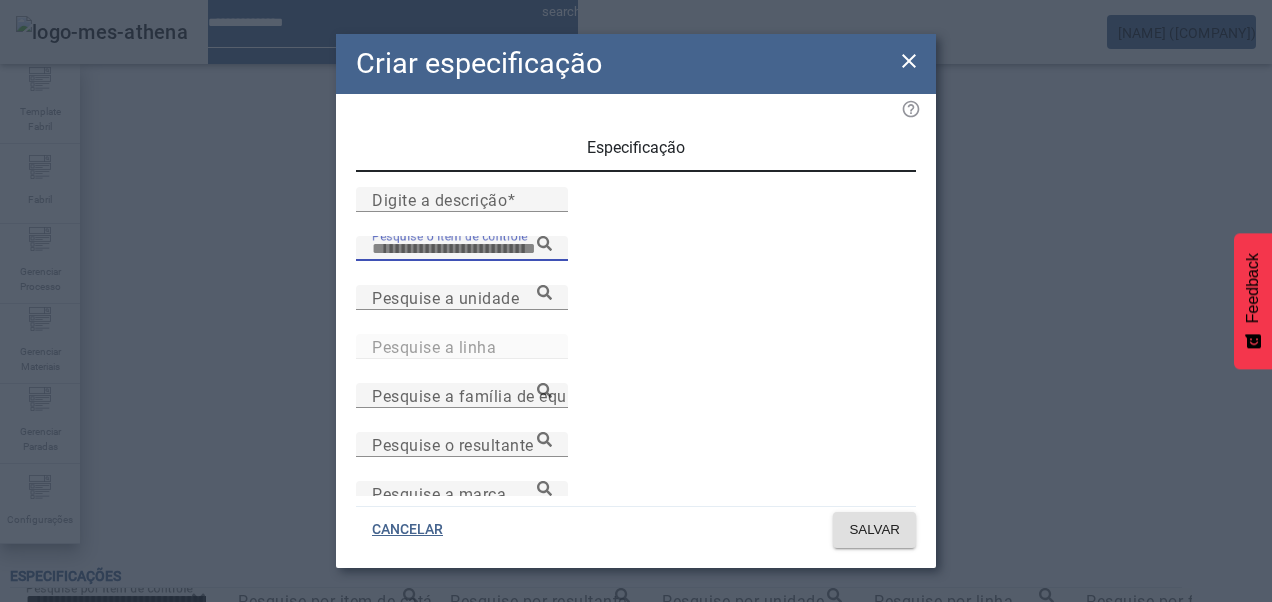 paste on "**********" 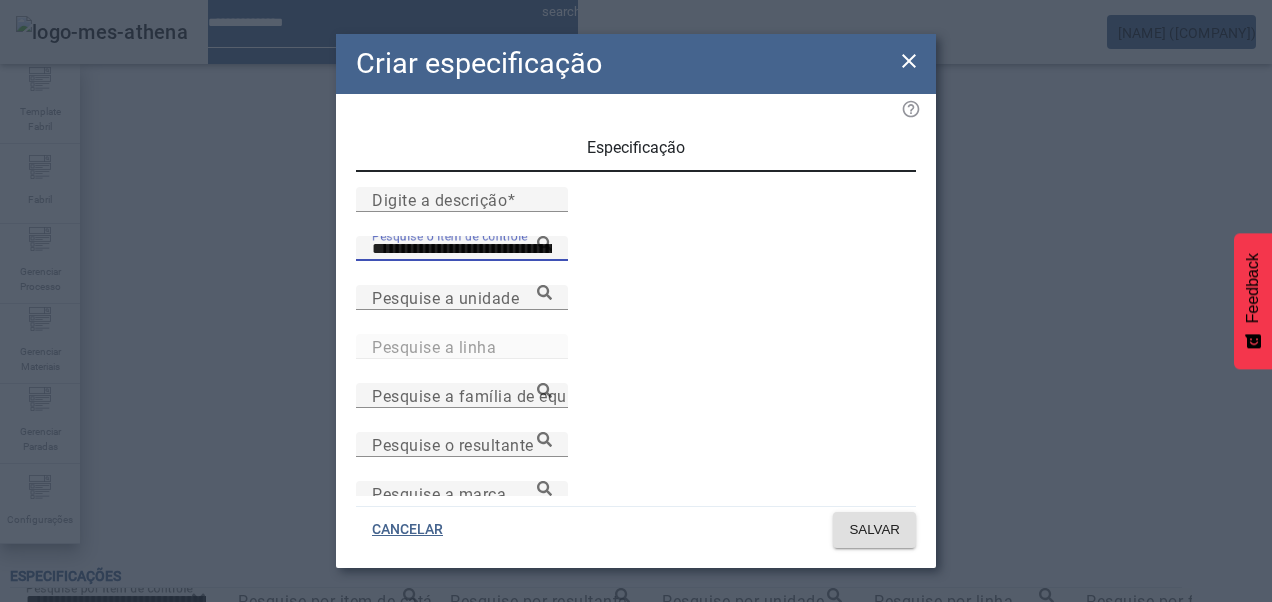 type on "**********" 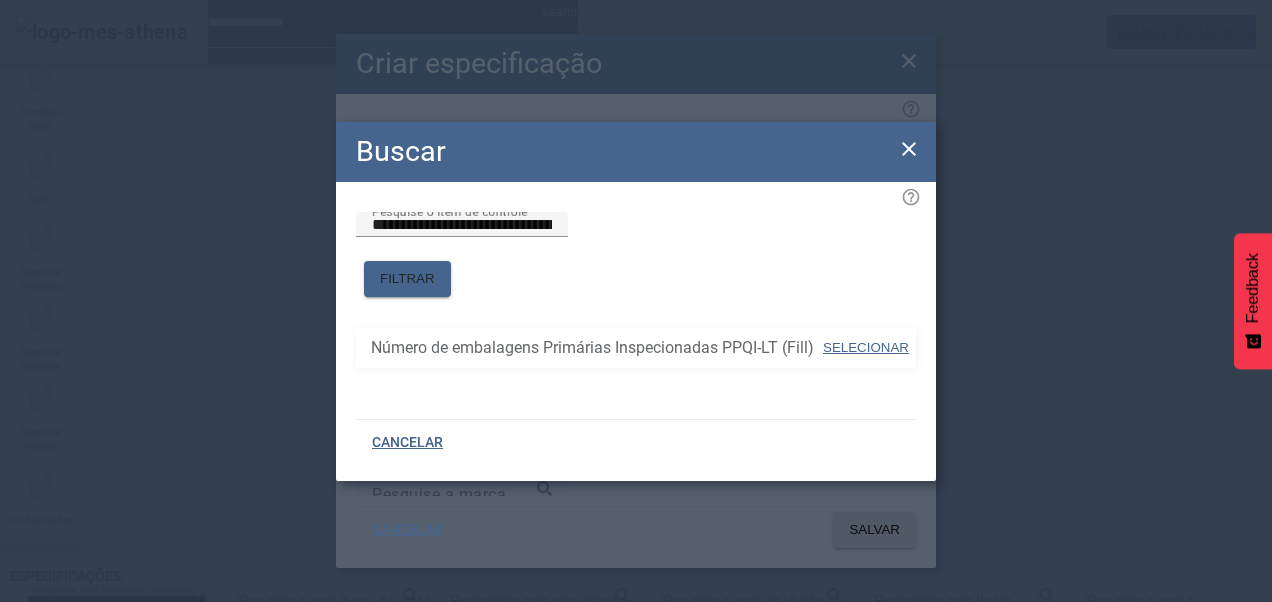 click on "Número de embalagens Primárias Inspecionadas PPQI-LT (Fill)" at bounding box center (272, 706) 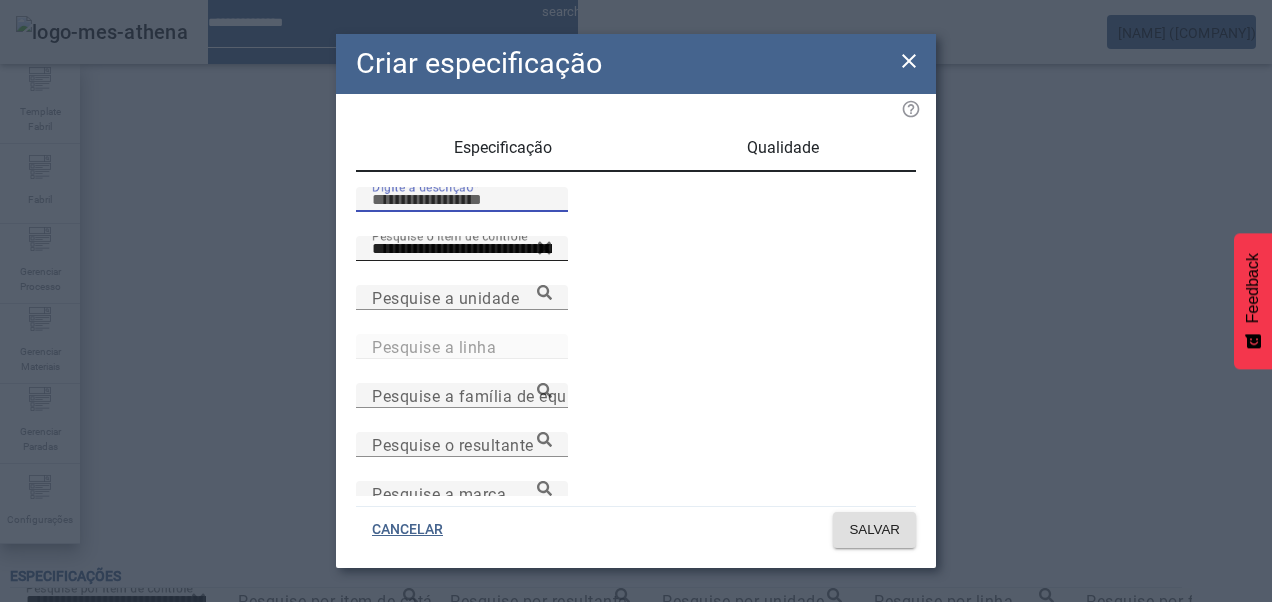 click on "Digite a descrição" at bounding box center (462, 200) 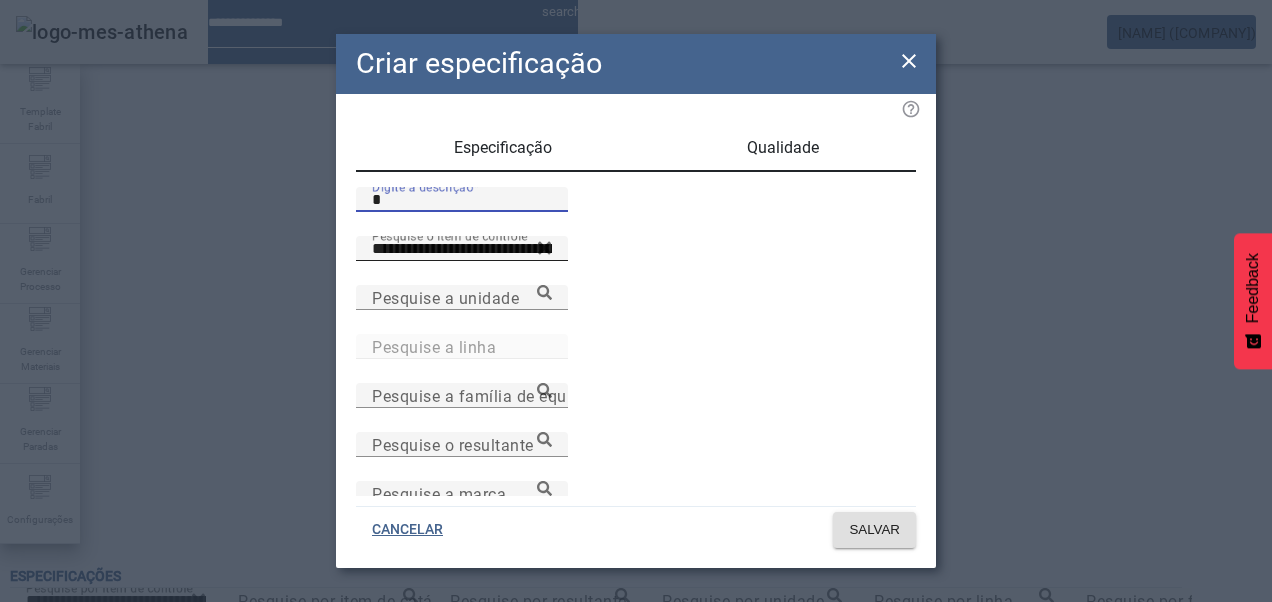 type on "*" 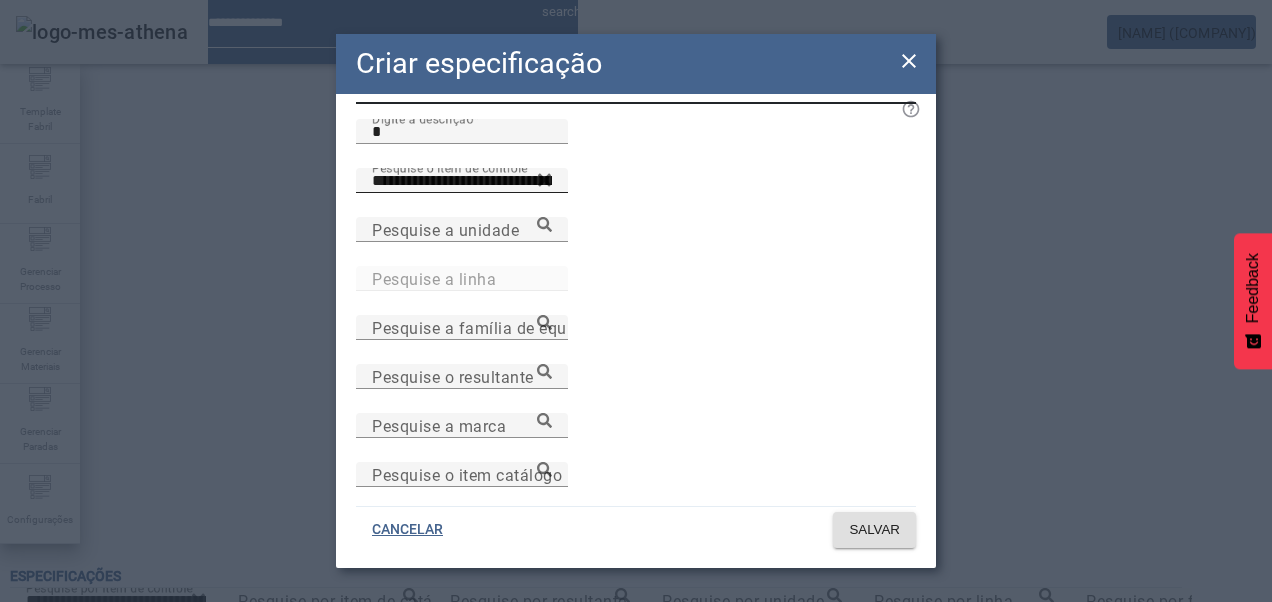 scroll, scrollTop: 100, scrollLeft: 0, axis: vertical 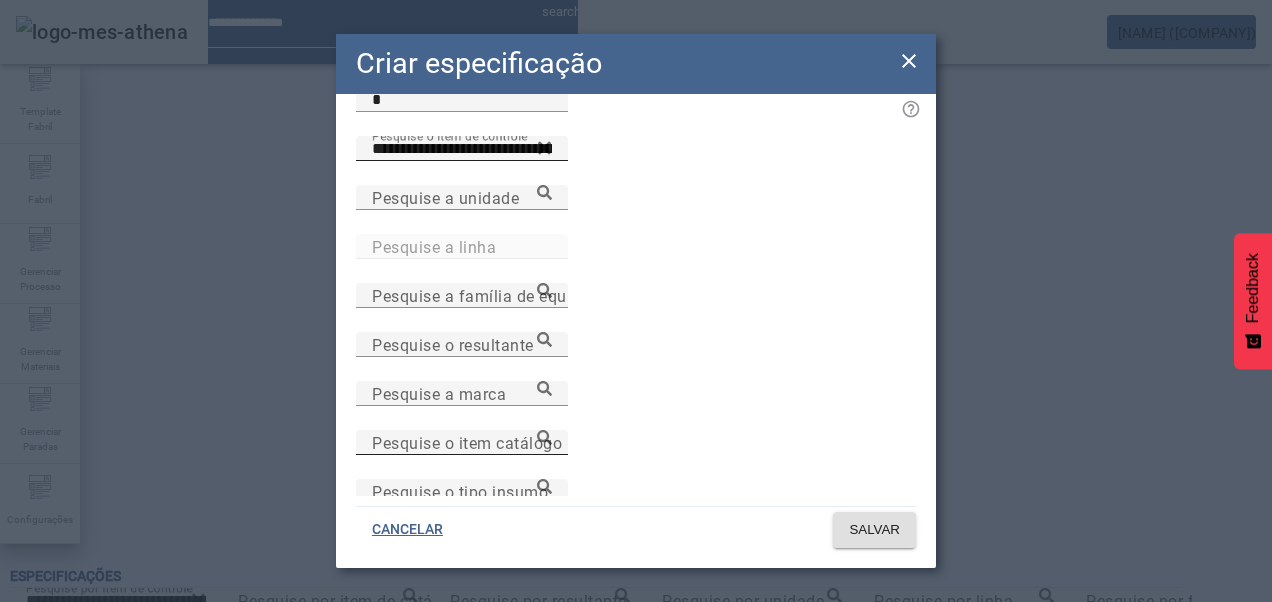 drag, startPoint x: 791, startPoint y: 429, endPoint x: 820, endPoint y: 435, distance: 29.614185 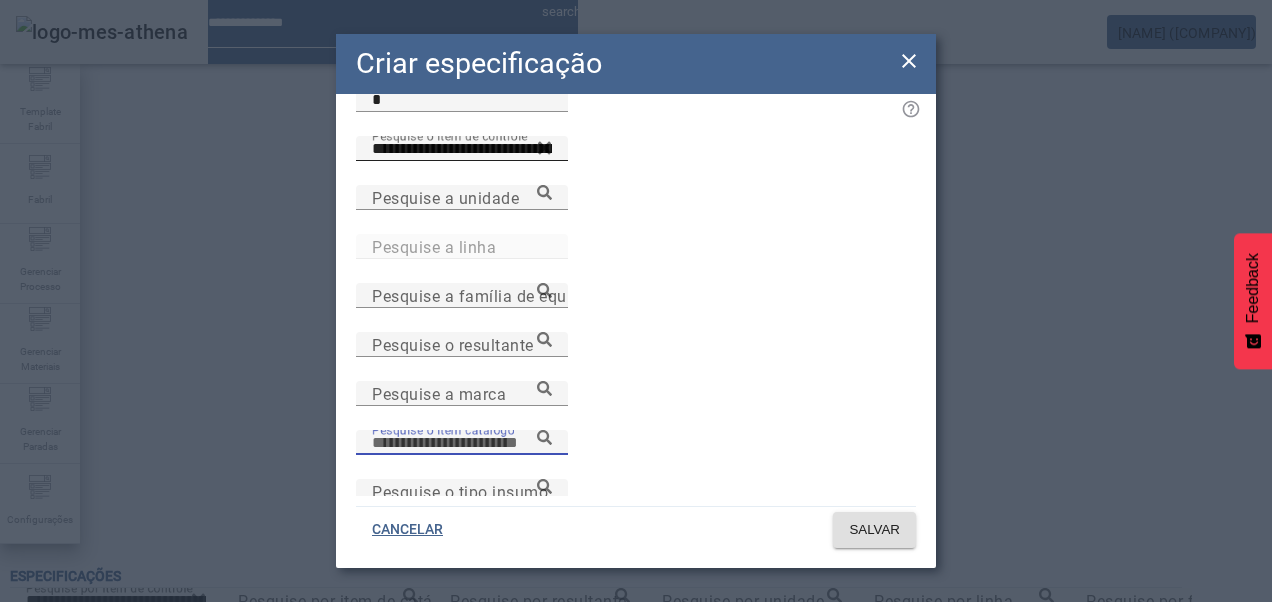 paste on "**********" 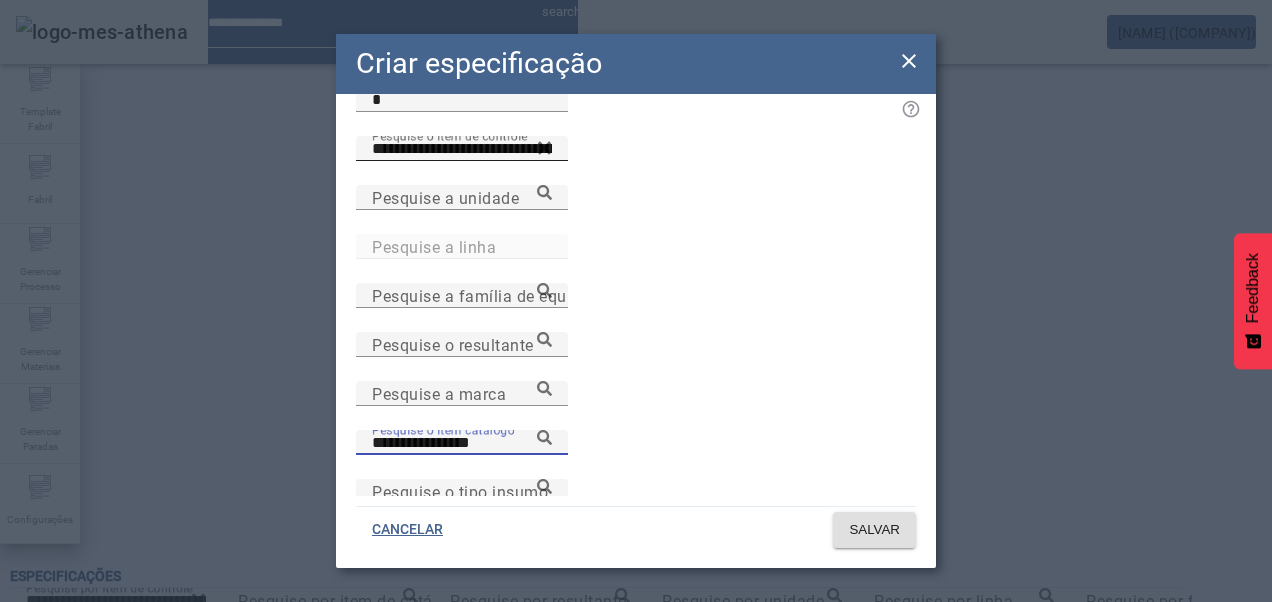 type on "**********" 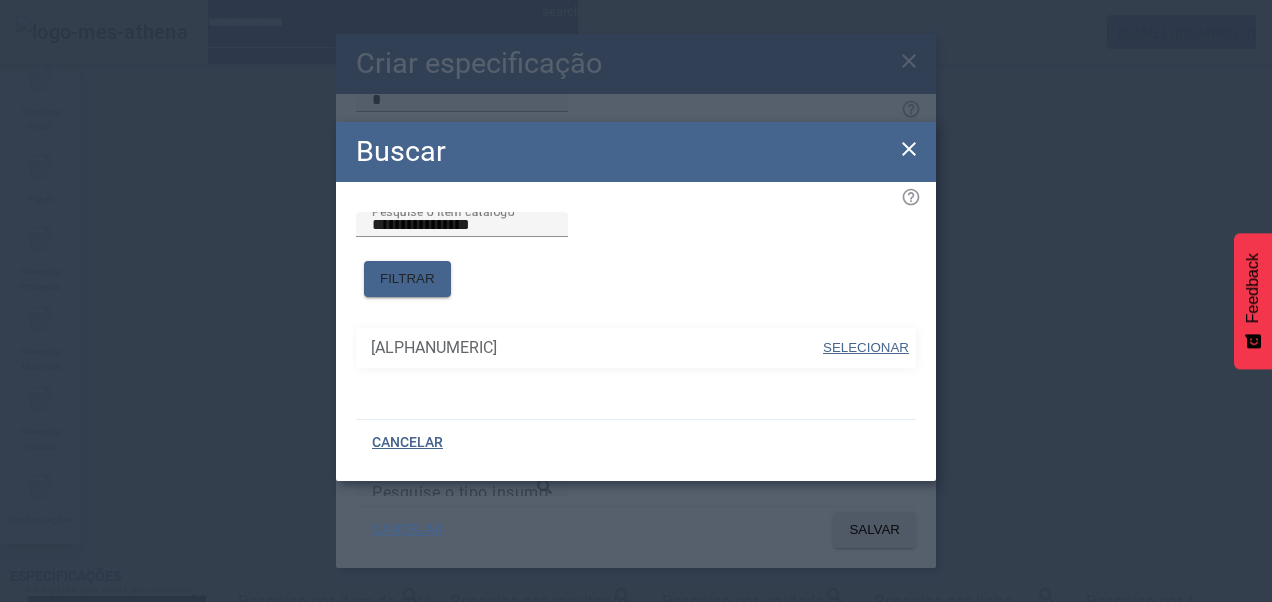 click at bounding box center (866, 348) 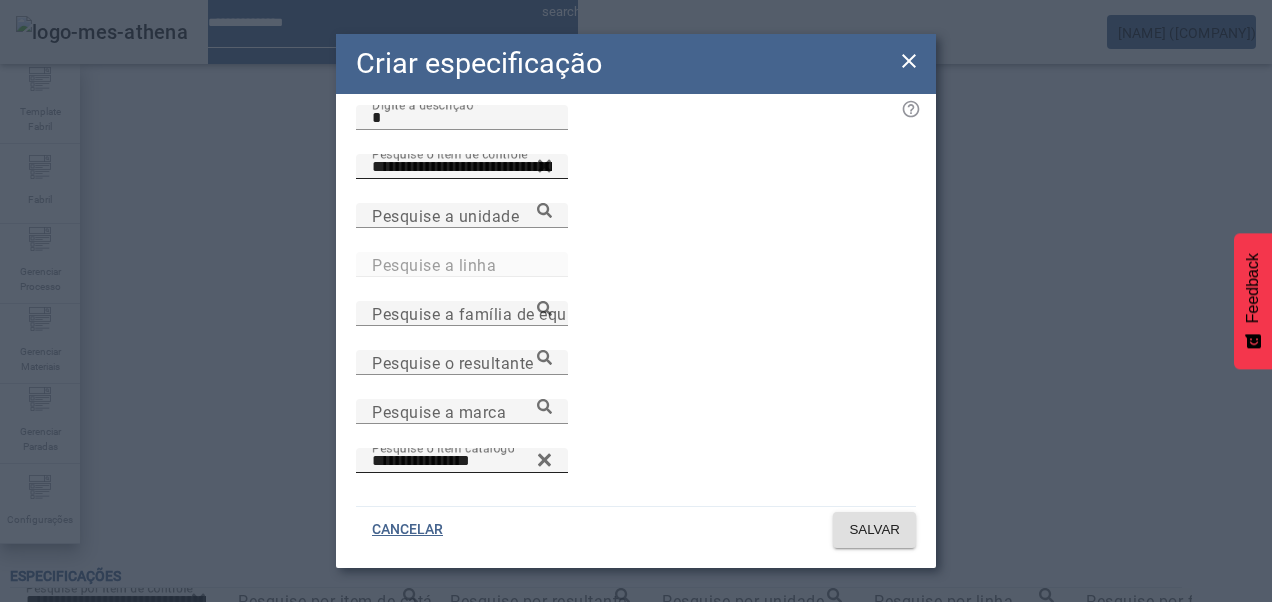 scroll, scrollTop: 0, scrollLeft: 0, axis: both 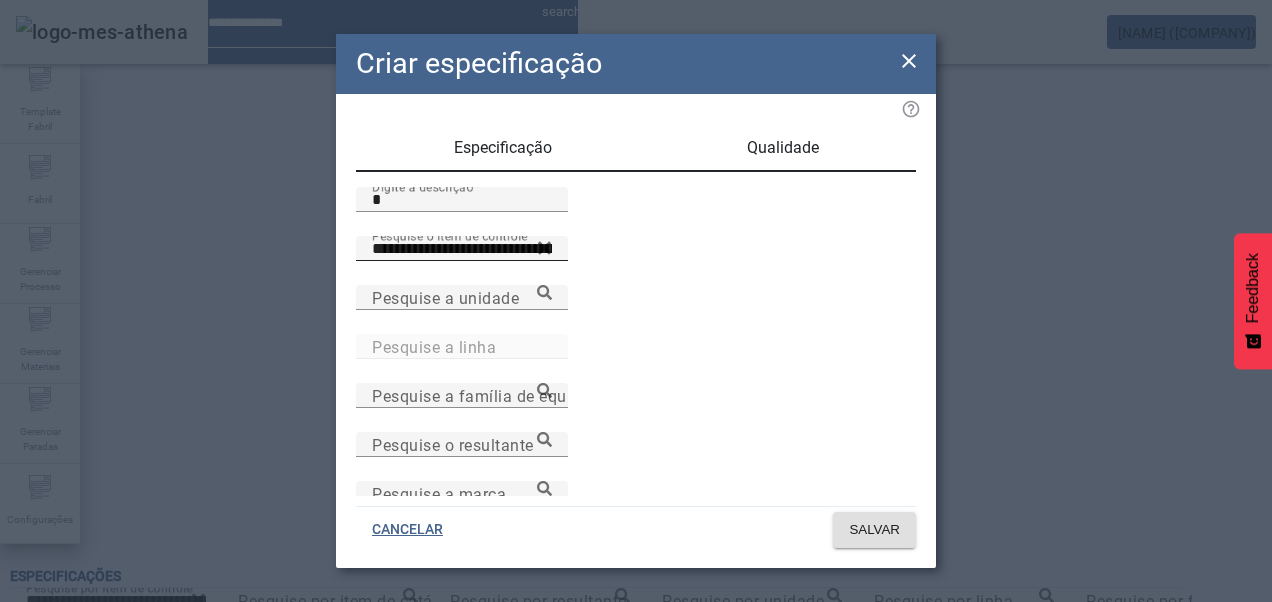 click on "Qualidade" at bounding box center [783, 148] 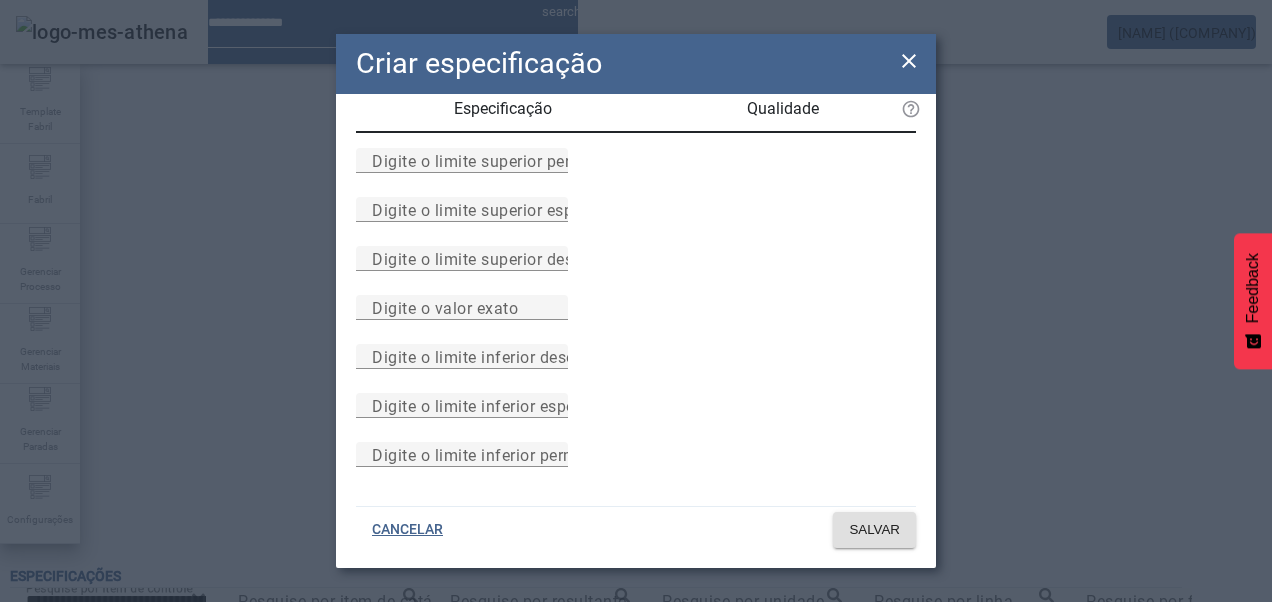 scroll, scrollTop: 200, scrollLeft: 0, axis: vertical 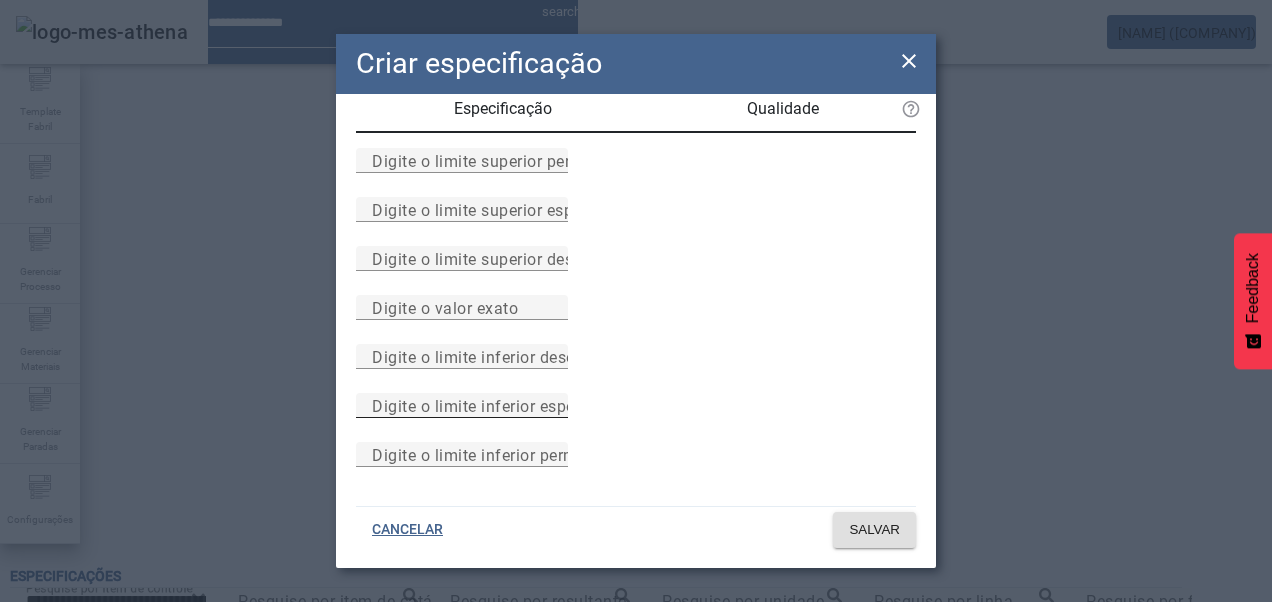 drag, startPoint x: 638, startPoint y: 417, endPoint x: 630, endPoint y: 410, distance: 10.630146 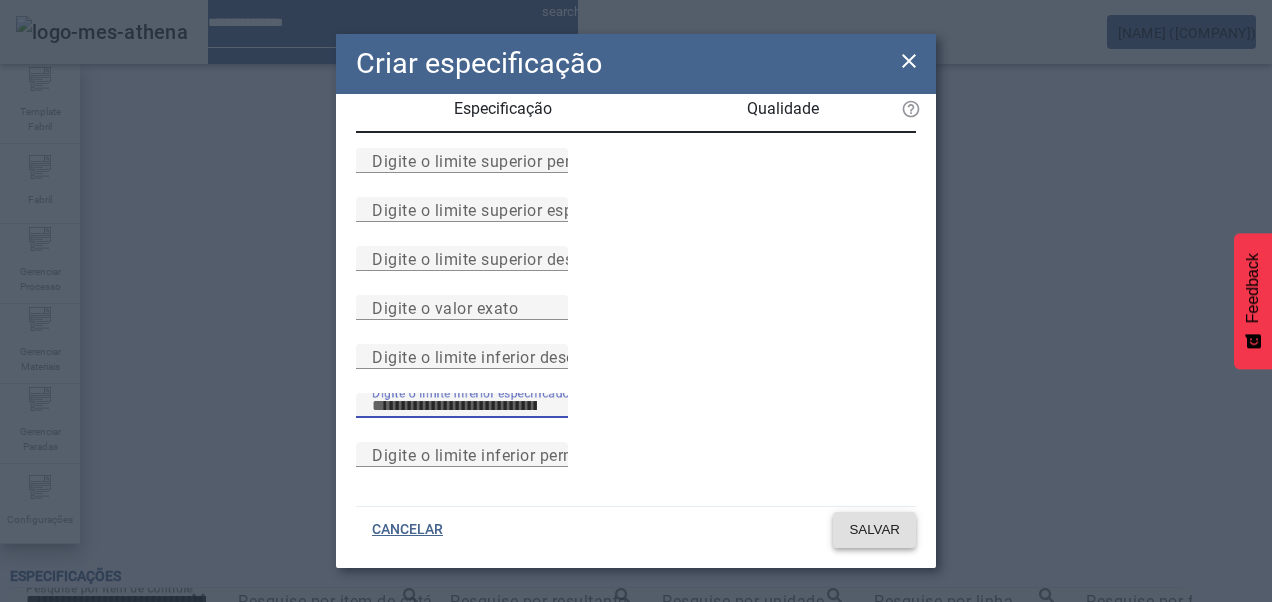 type on "****" 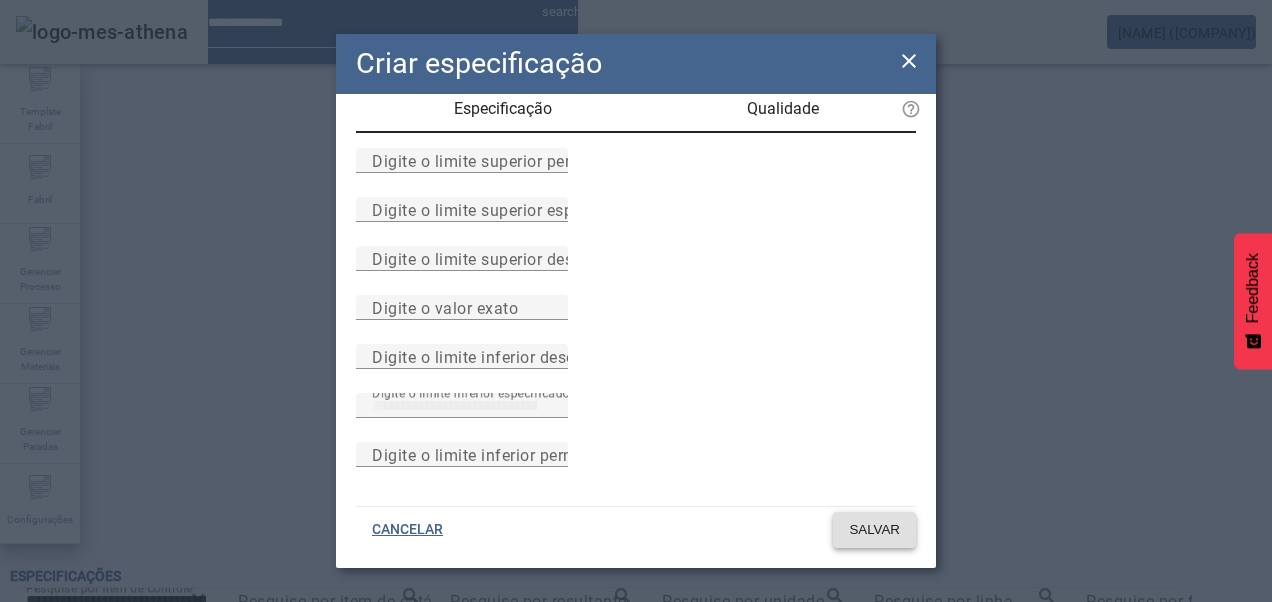 click at bounding box center (874, 530) 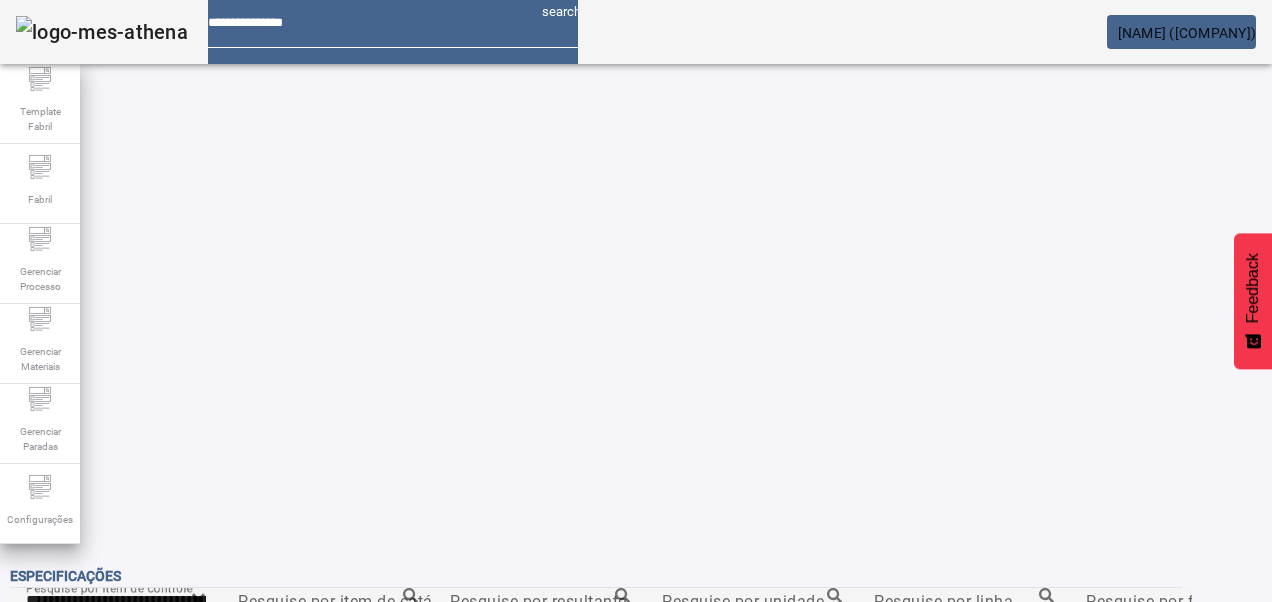 scroll, scrollTop: 98, scrollLeft: 0, axis: vertical 